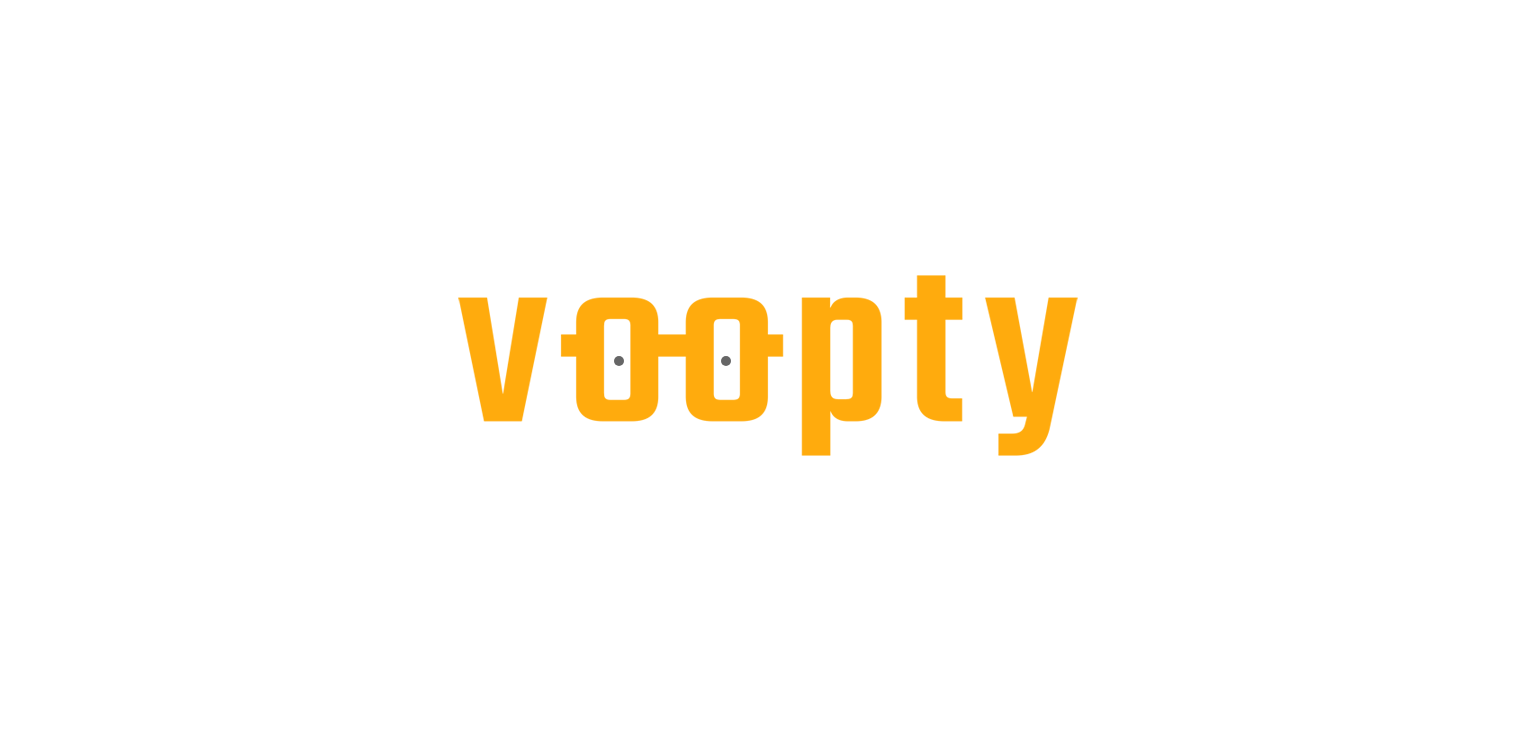 scroll, scrollTop: 0, scrollLeft: 0, axis: both 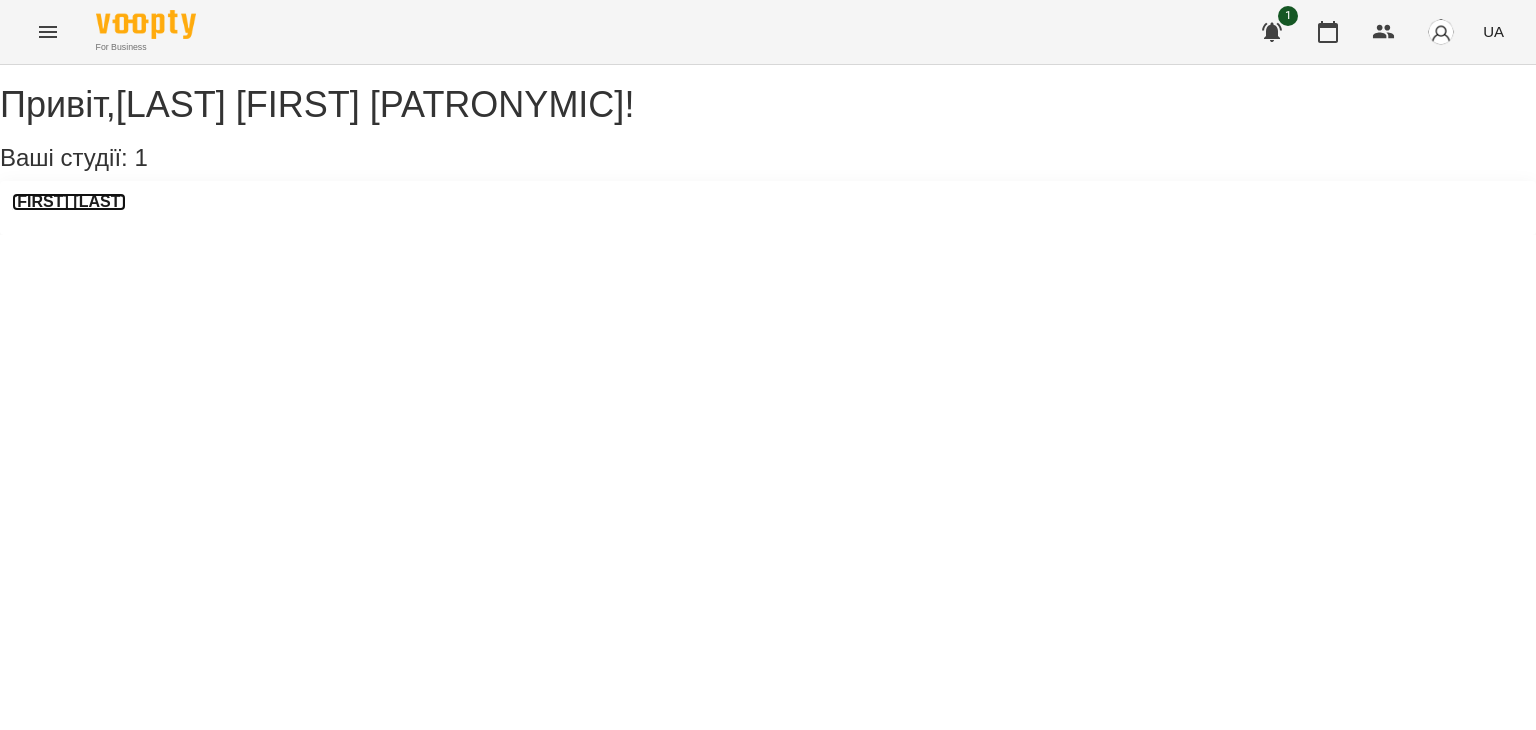 click on "[FIRST] [LAST]" at bounding box center [69, 202] 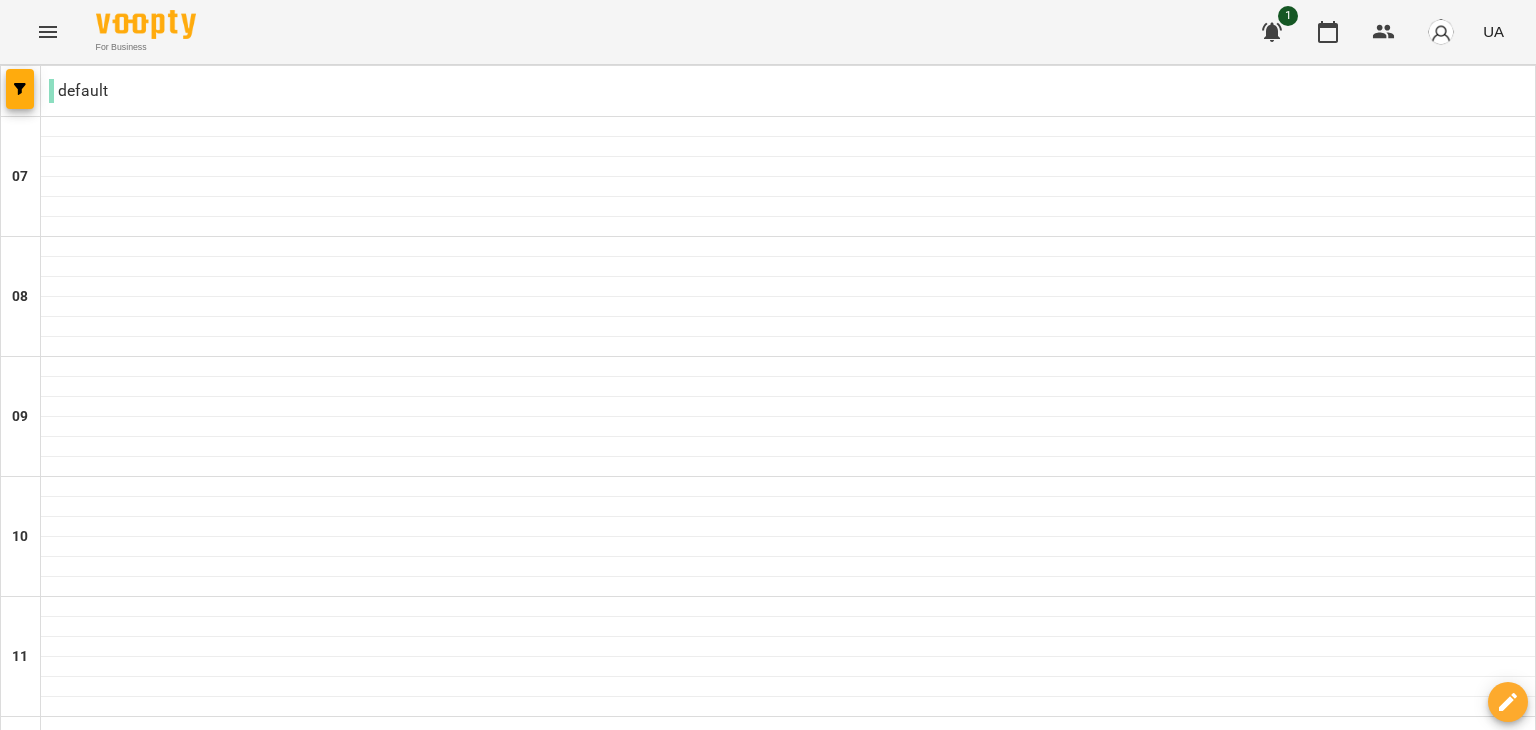 click on "сб" at bounding box center (1278, 2063) 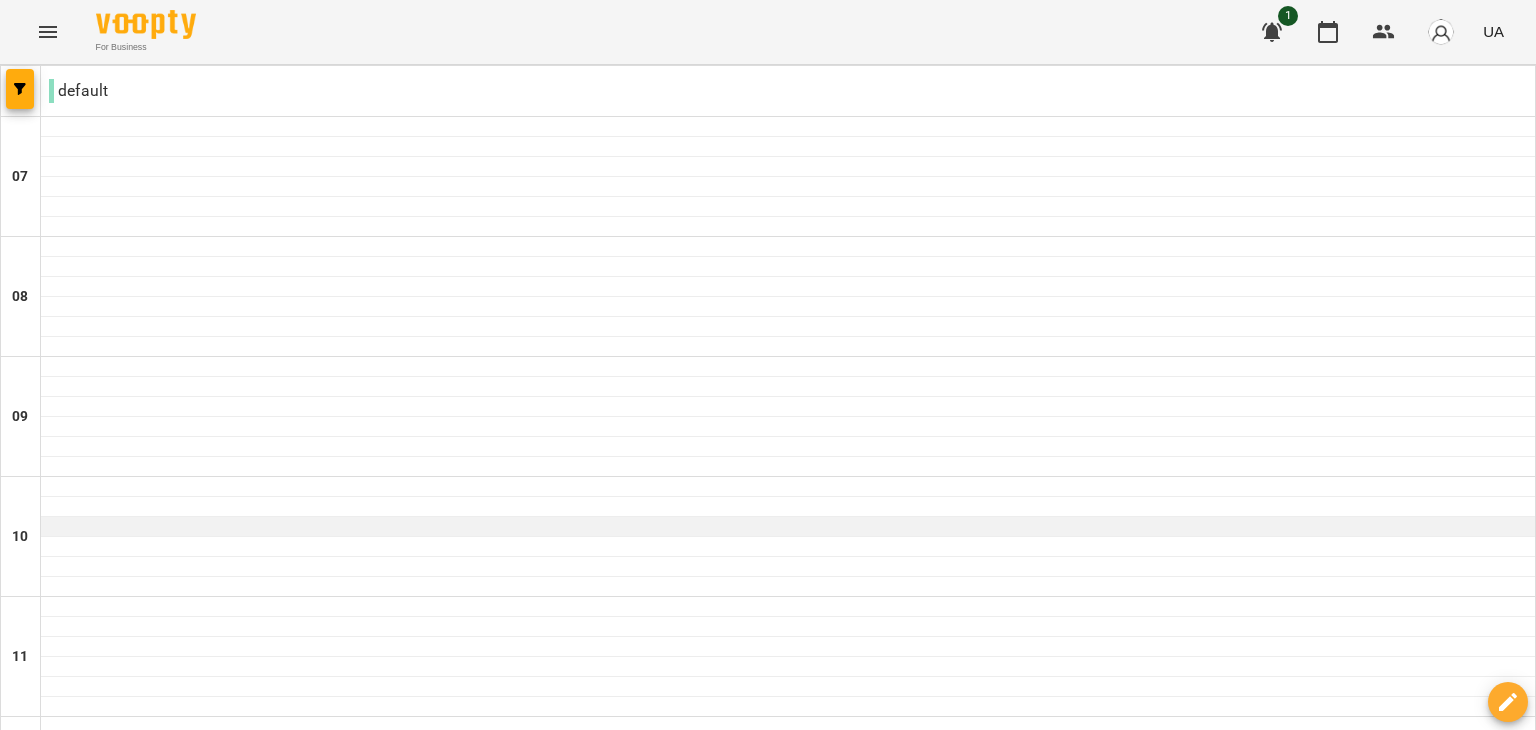 scroll, scrollTop: 500, scrollLeft: 0, axis: vertical 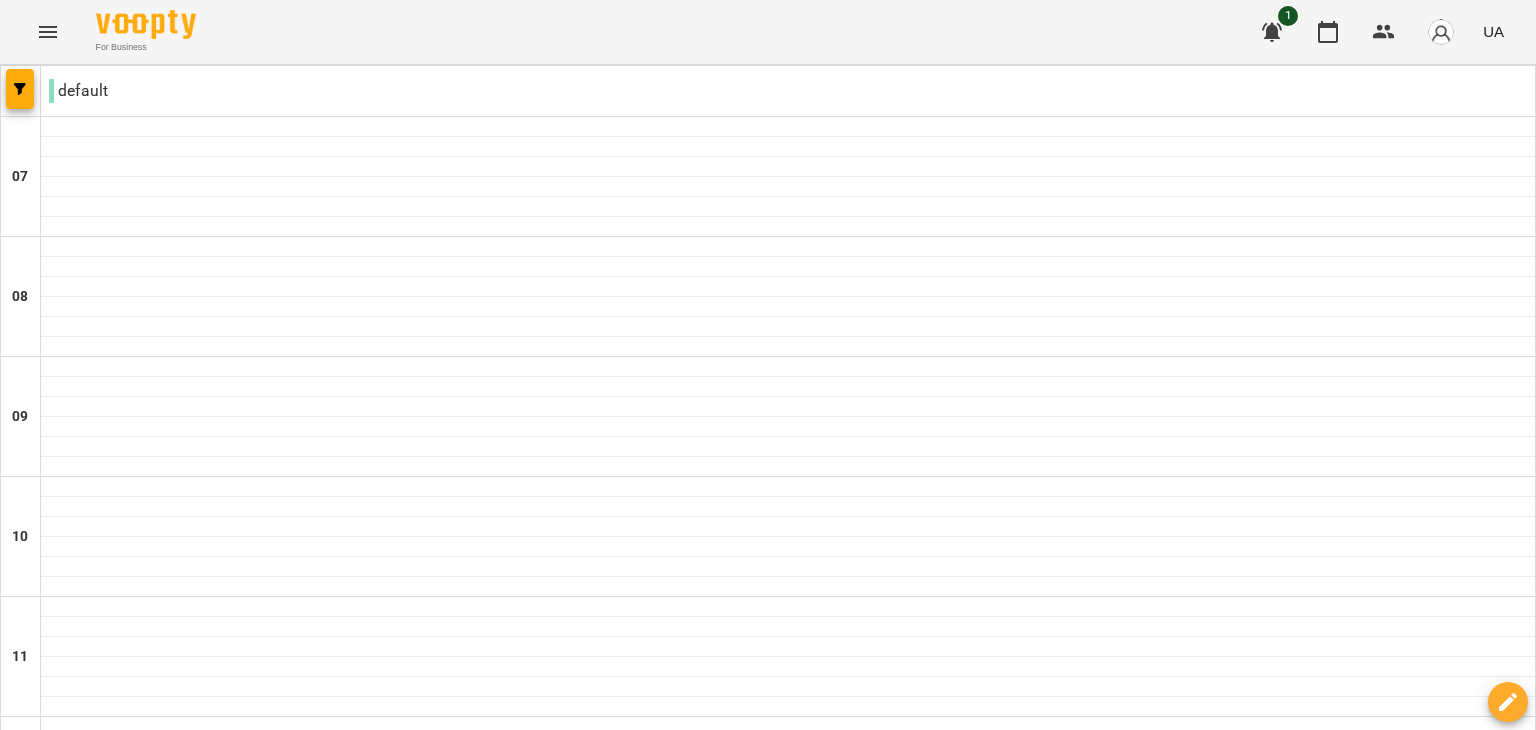 click at bounding box center (788, 847) 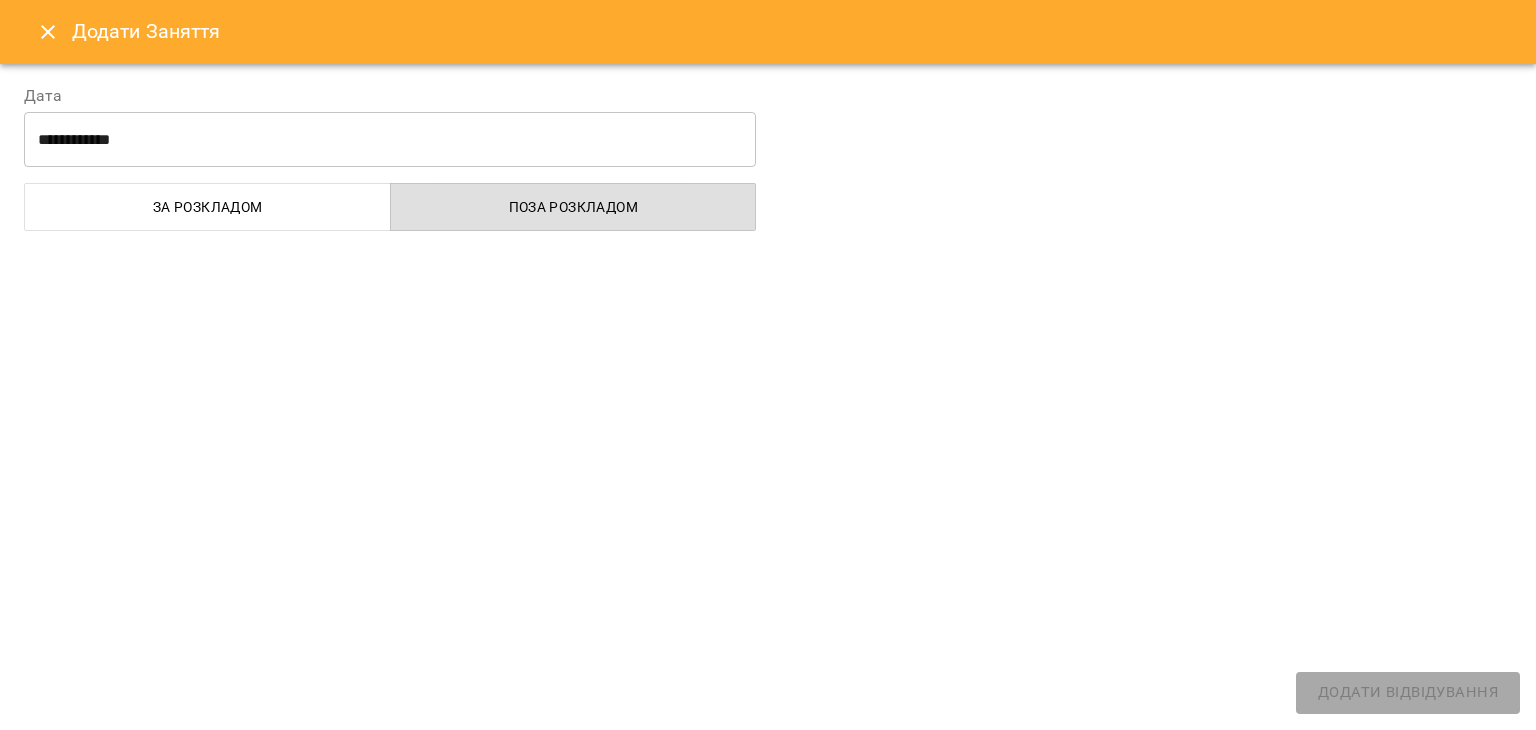 select on "**********" 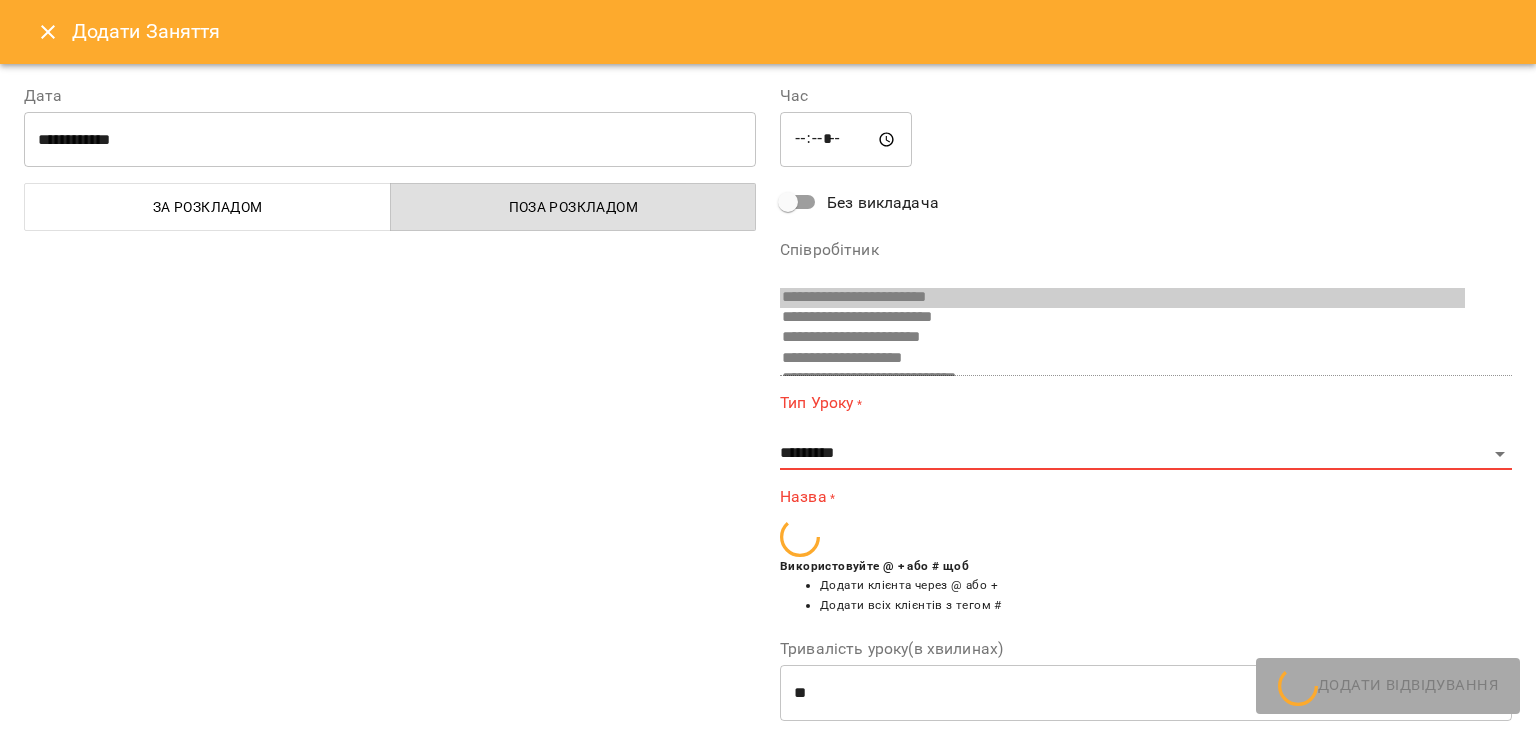 scroll, scrollTop: 154, scrollLeft: 0, axis: vertical 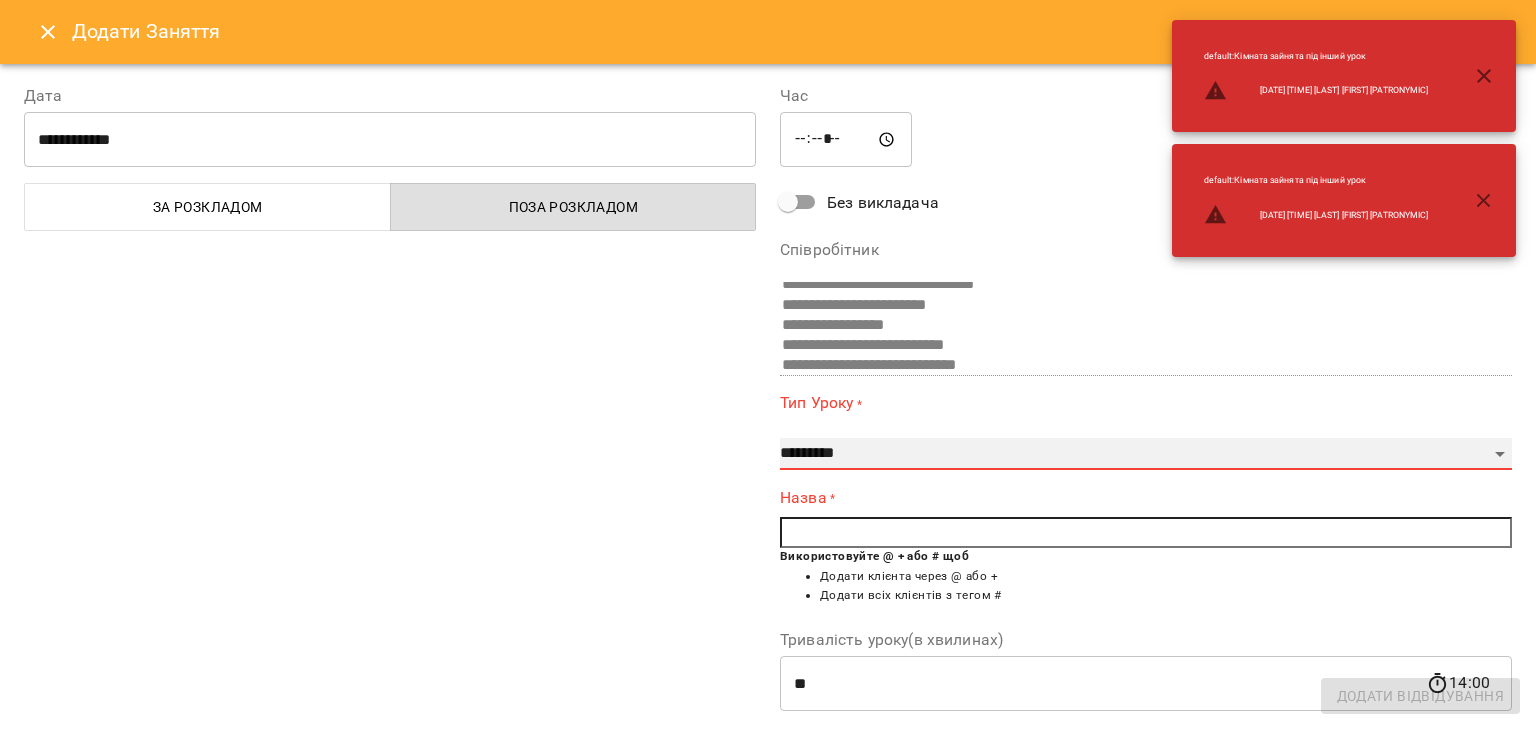 click on "**********" at bounding box center [1146, 454] 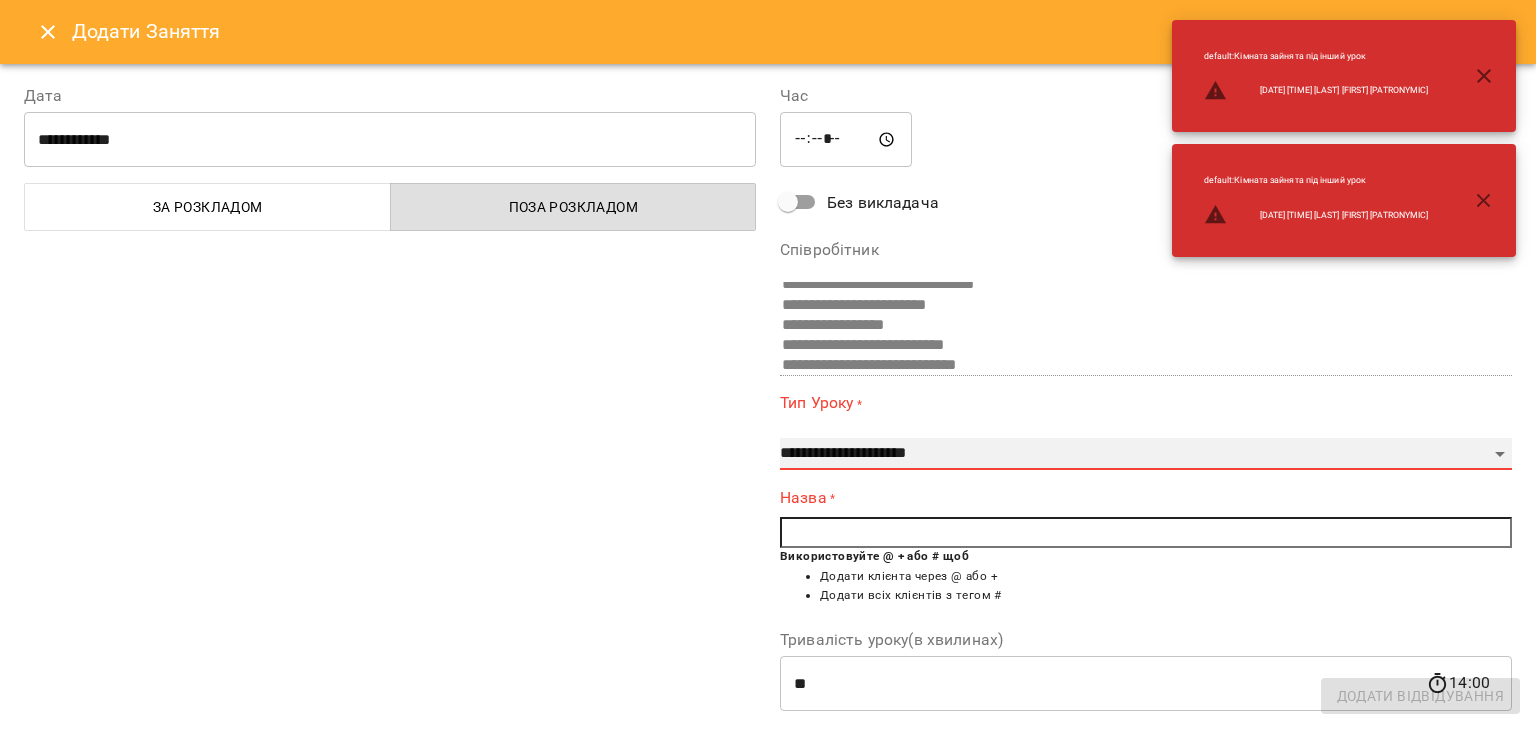click on "**********" at bounding box center [1146, 454] 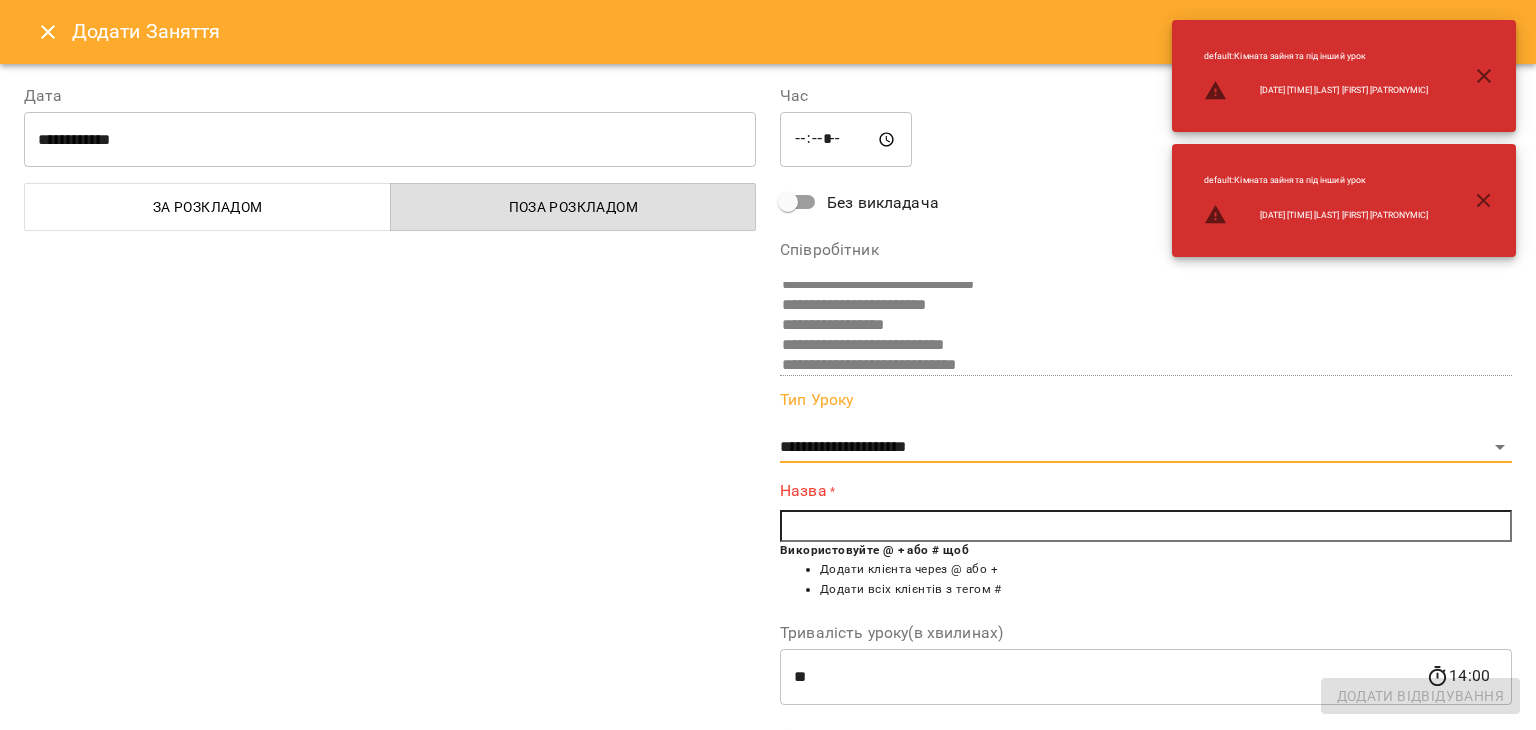 click at bounding box center [1146, 526] 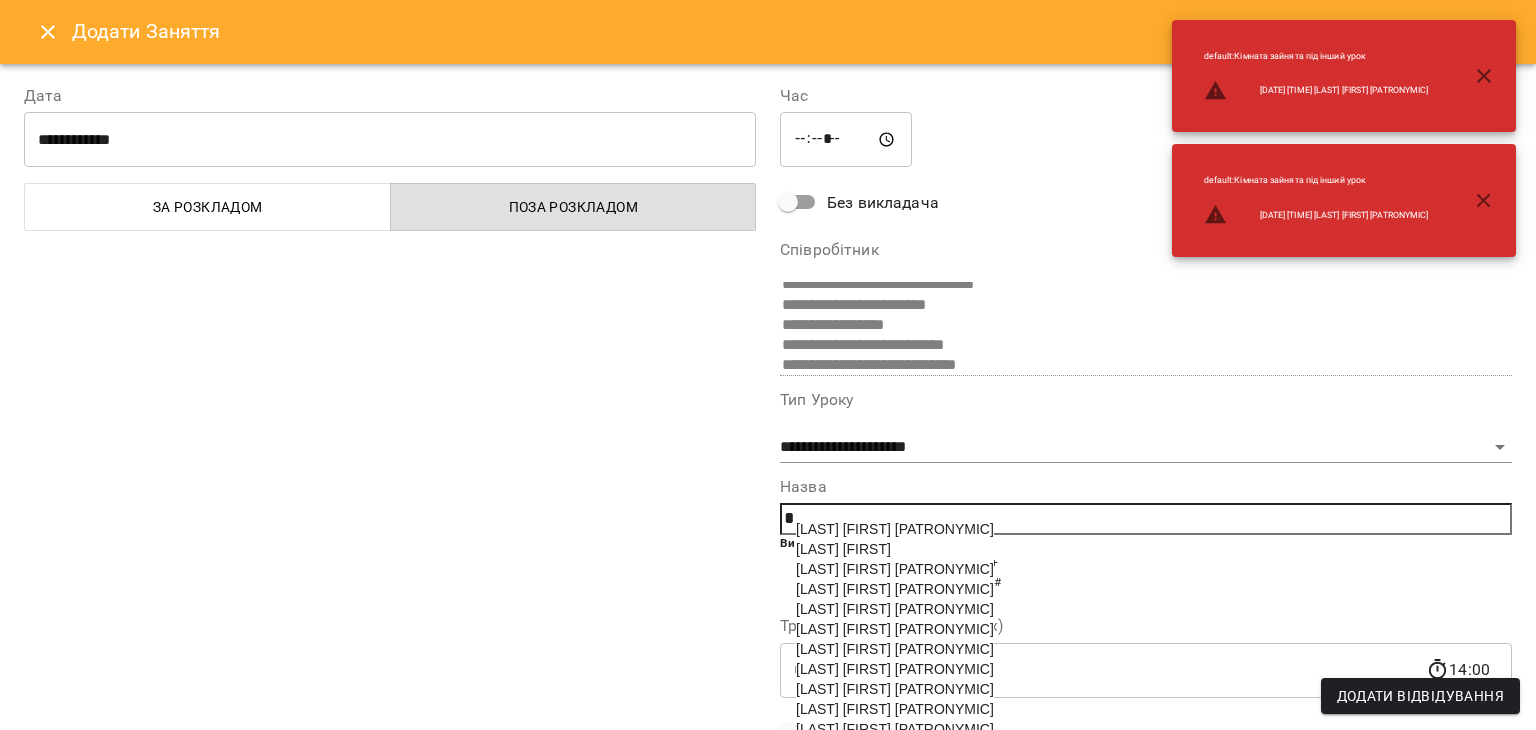 scroll, scrollTop: 100, scrollLeft: 0, axis: vertical 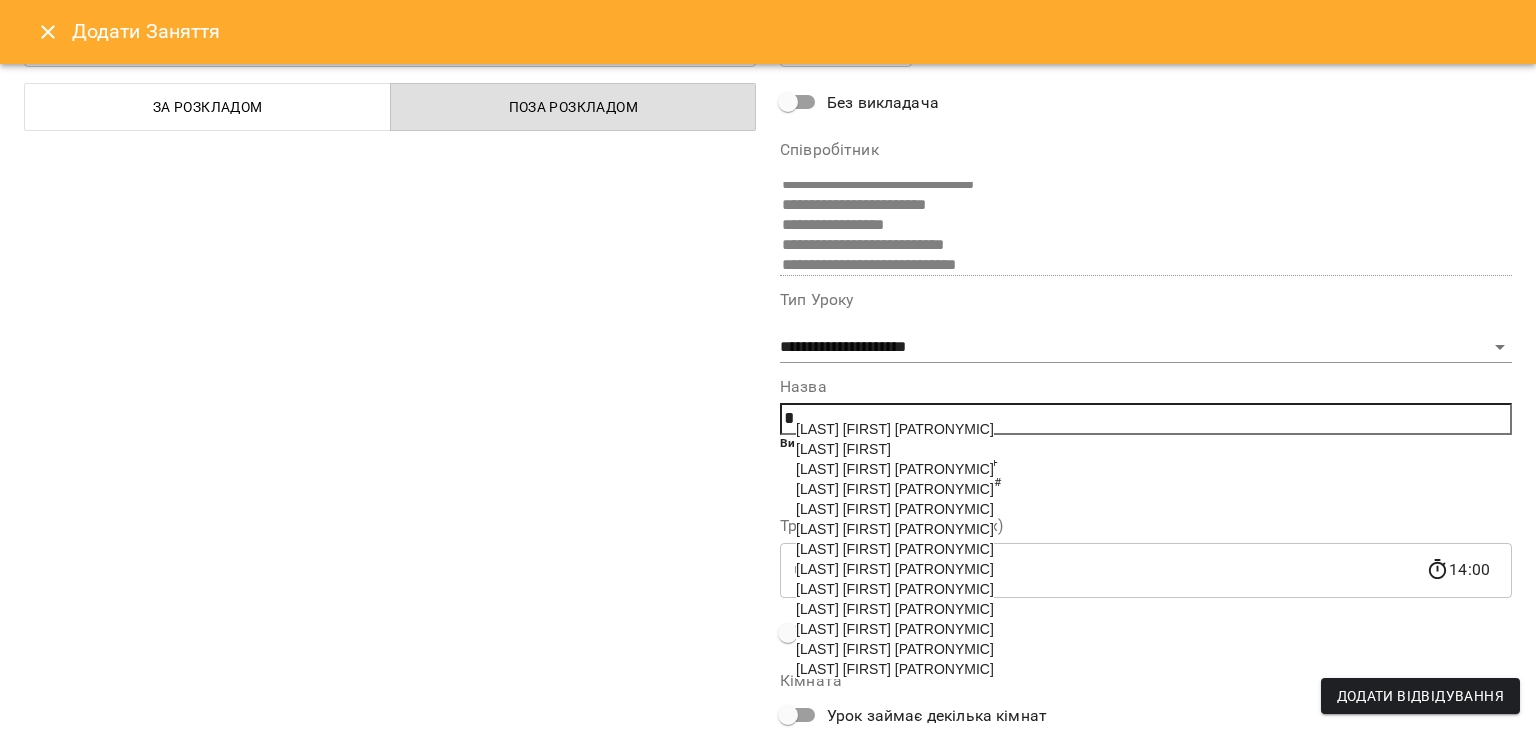 click on "[LAST] [FIRST] [PATRONYMIC]" at bounding box center (895, 529) 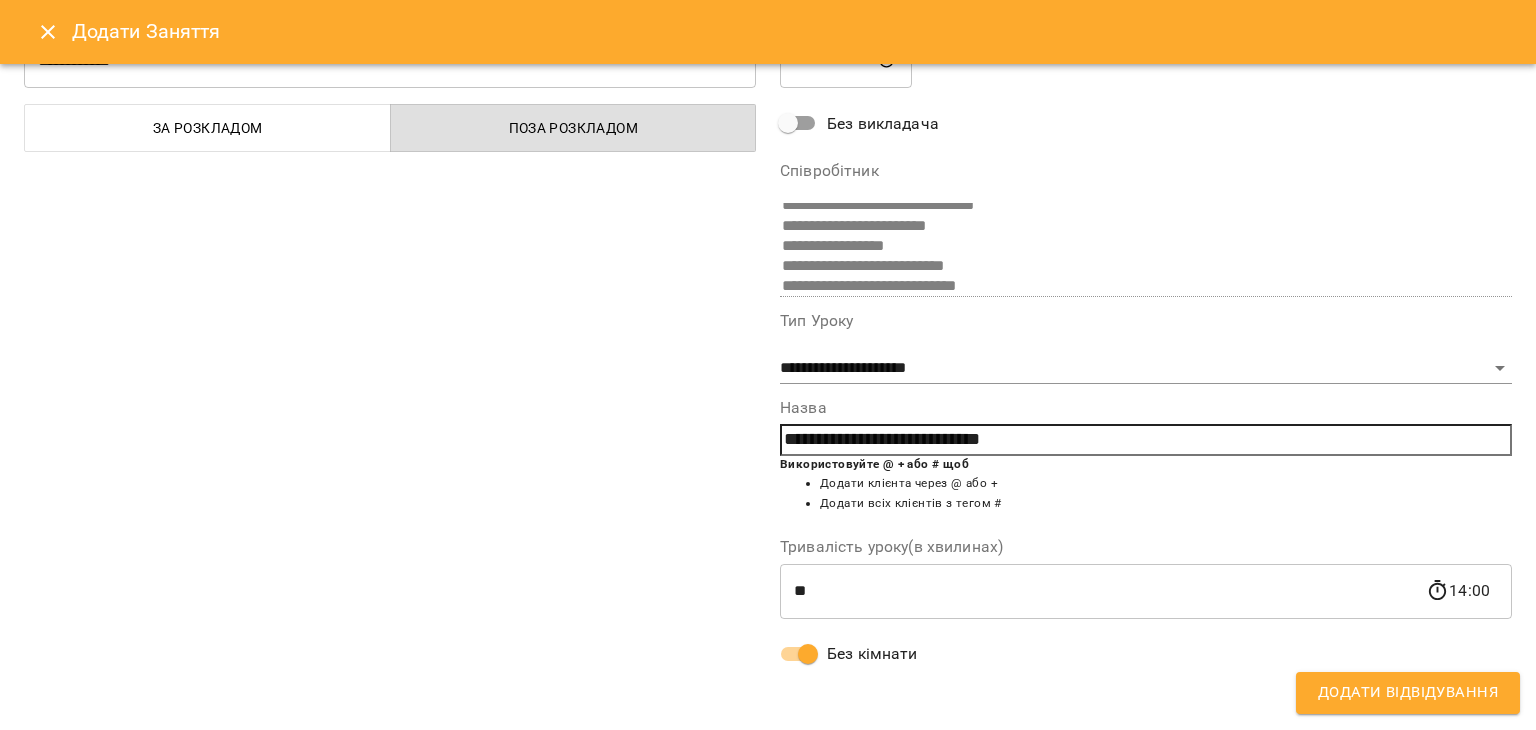 scroll, scrollTop: 79, scrollLeft: 0, axis: vertical 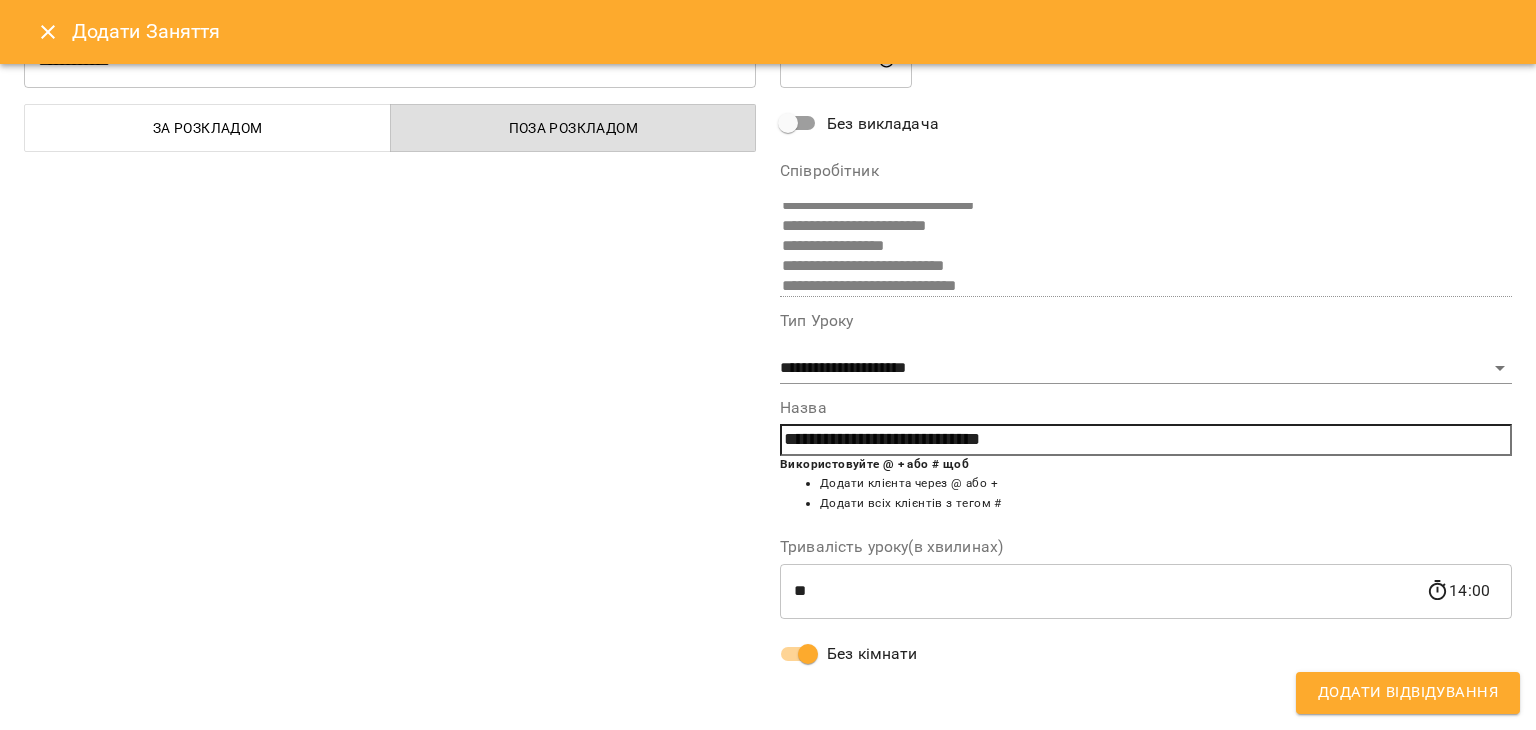 click on "Додати Відвідування" at bounding box center (1408, 693) 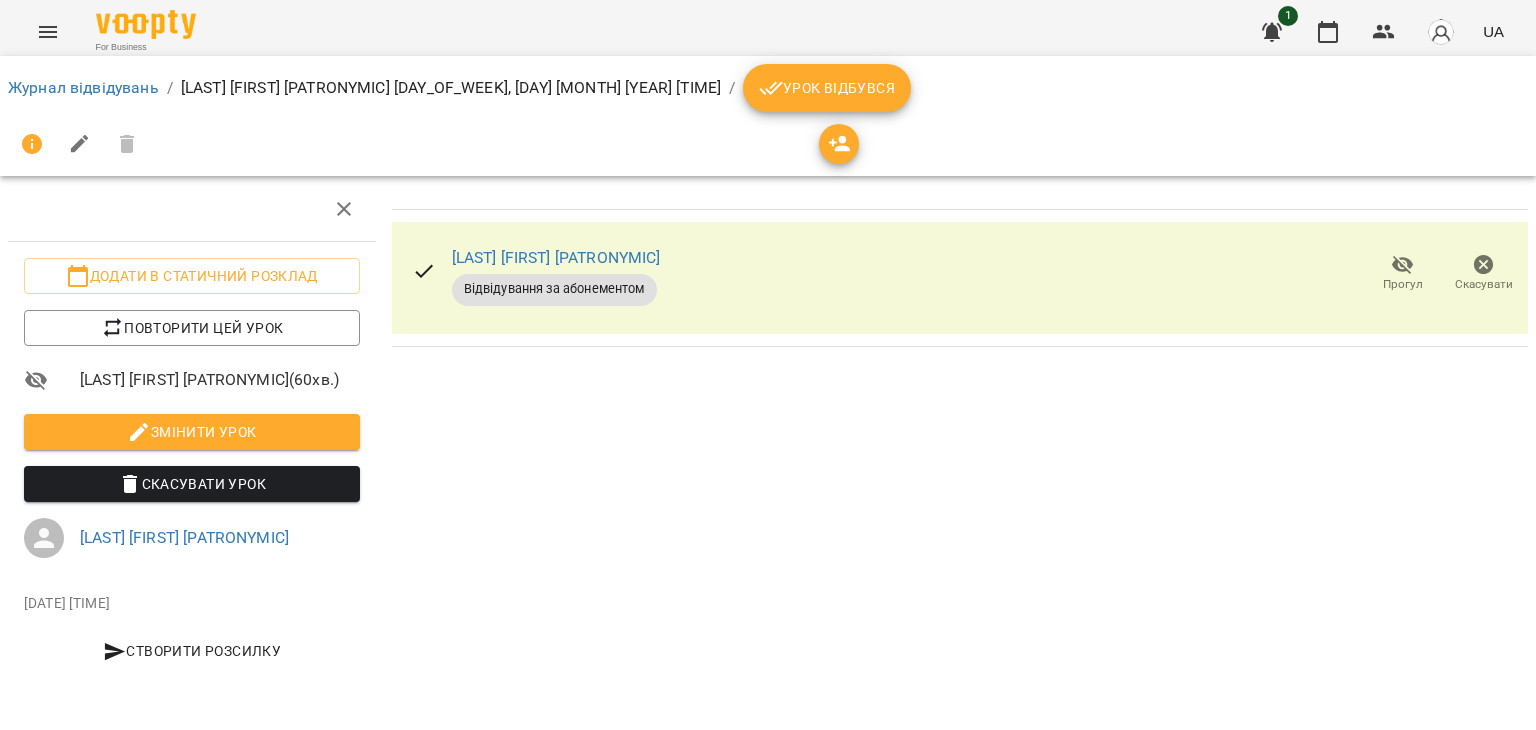 click on "Урок відбувся" at bounding box center [827, 88] 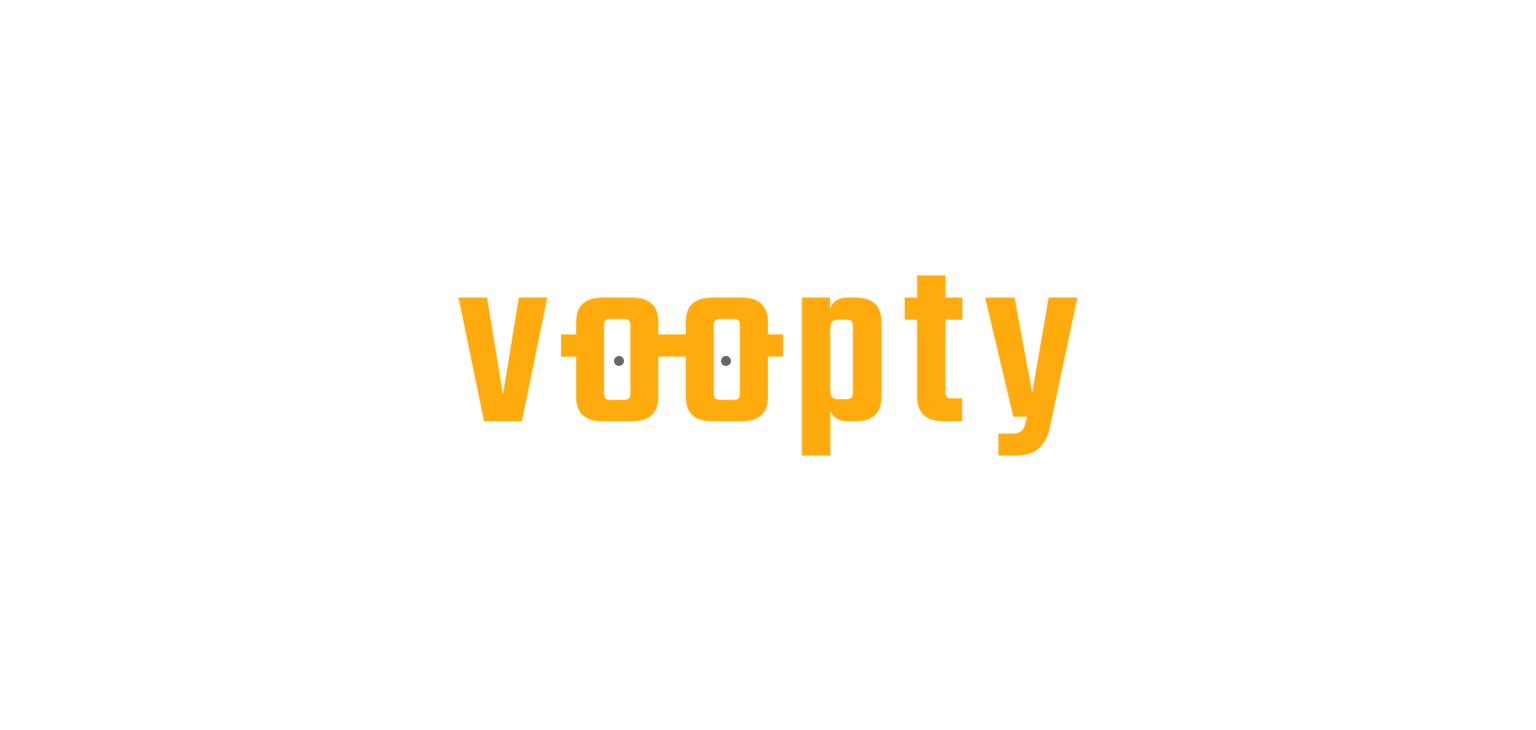 scroll, scrollTop: 0, scrollLeft: 0, axis: both 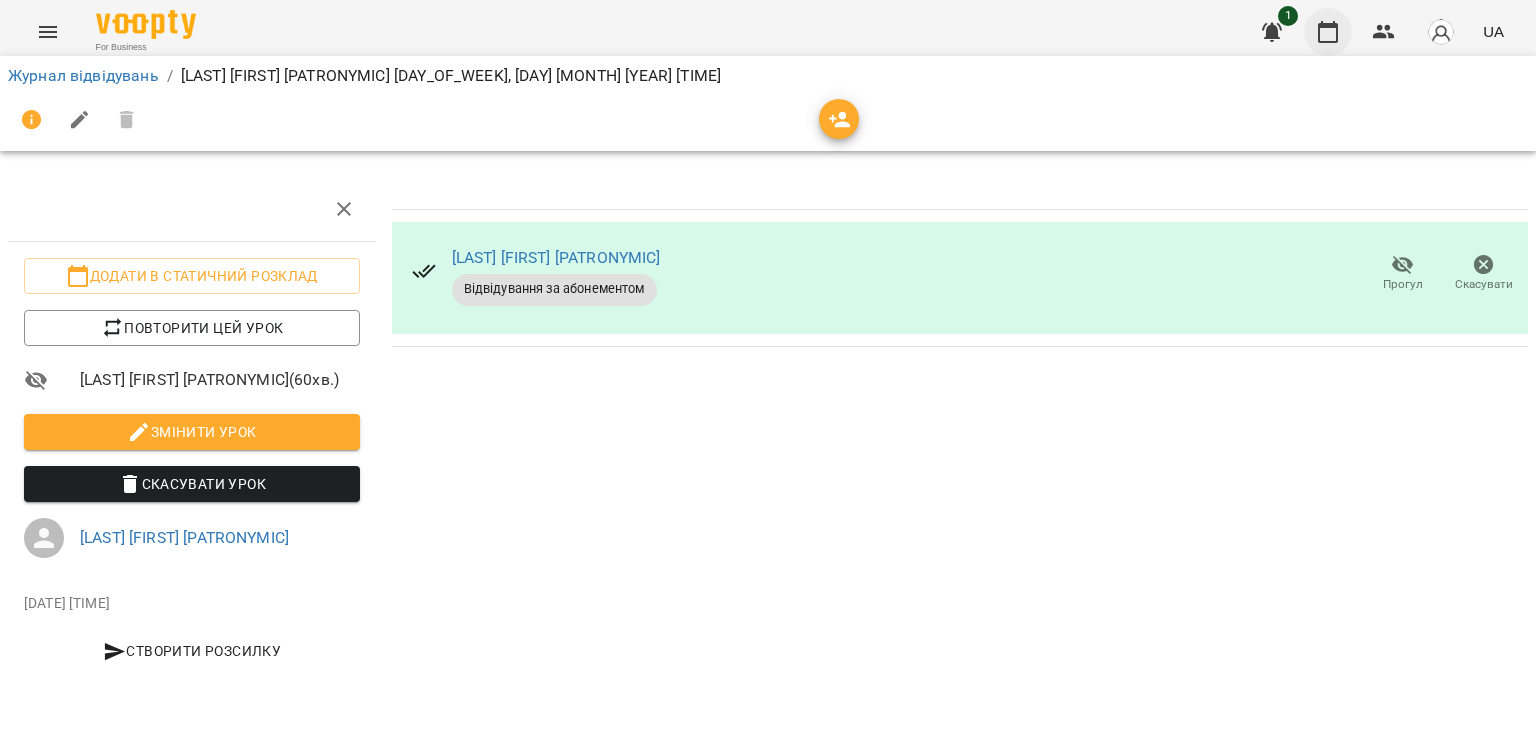 click 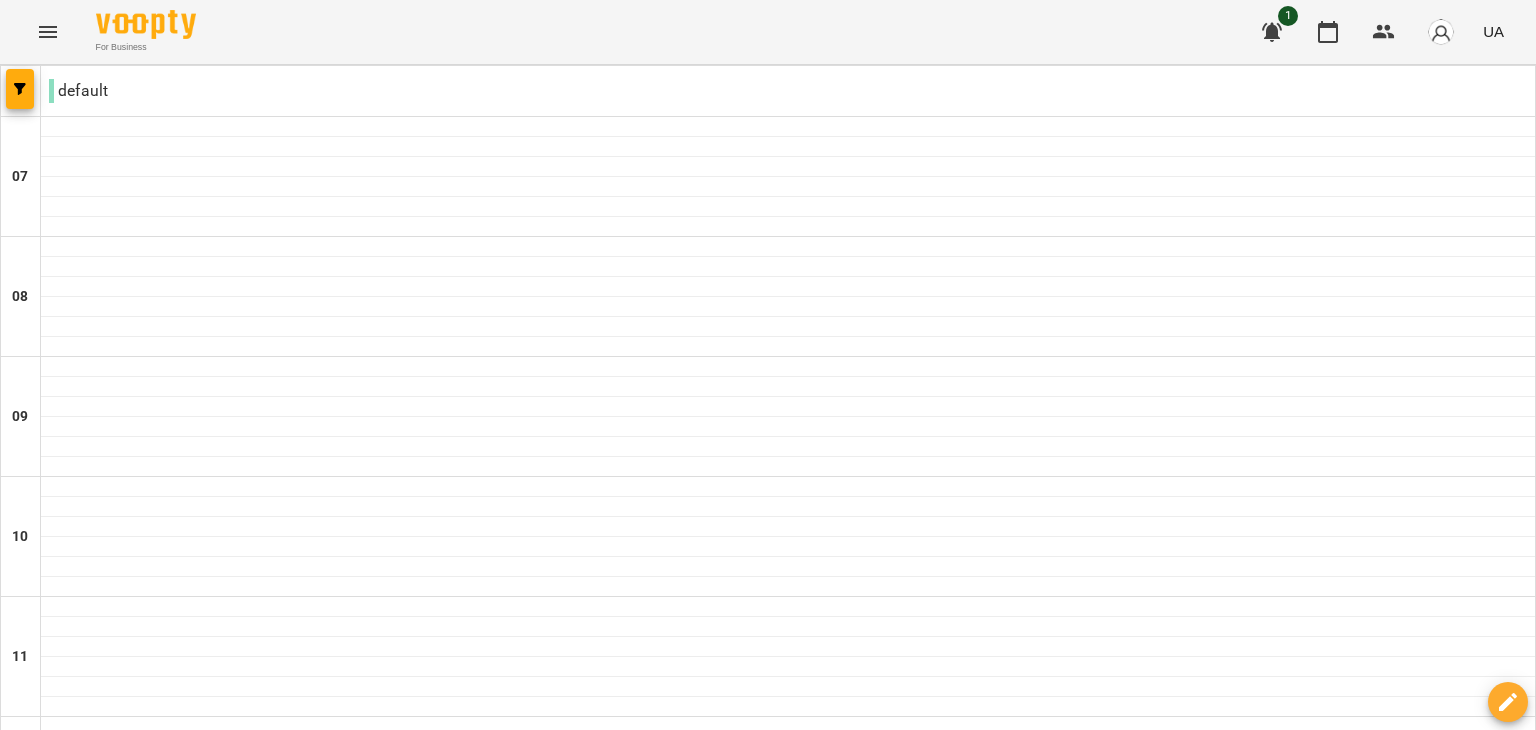 scroll, scrollTop: 800, scrollLeft: 0, axis: vertical 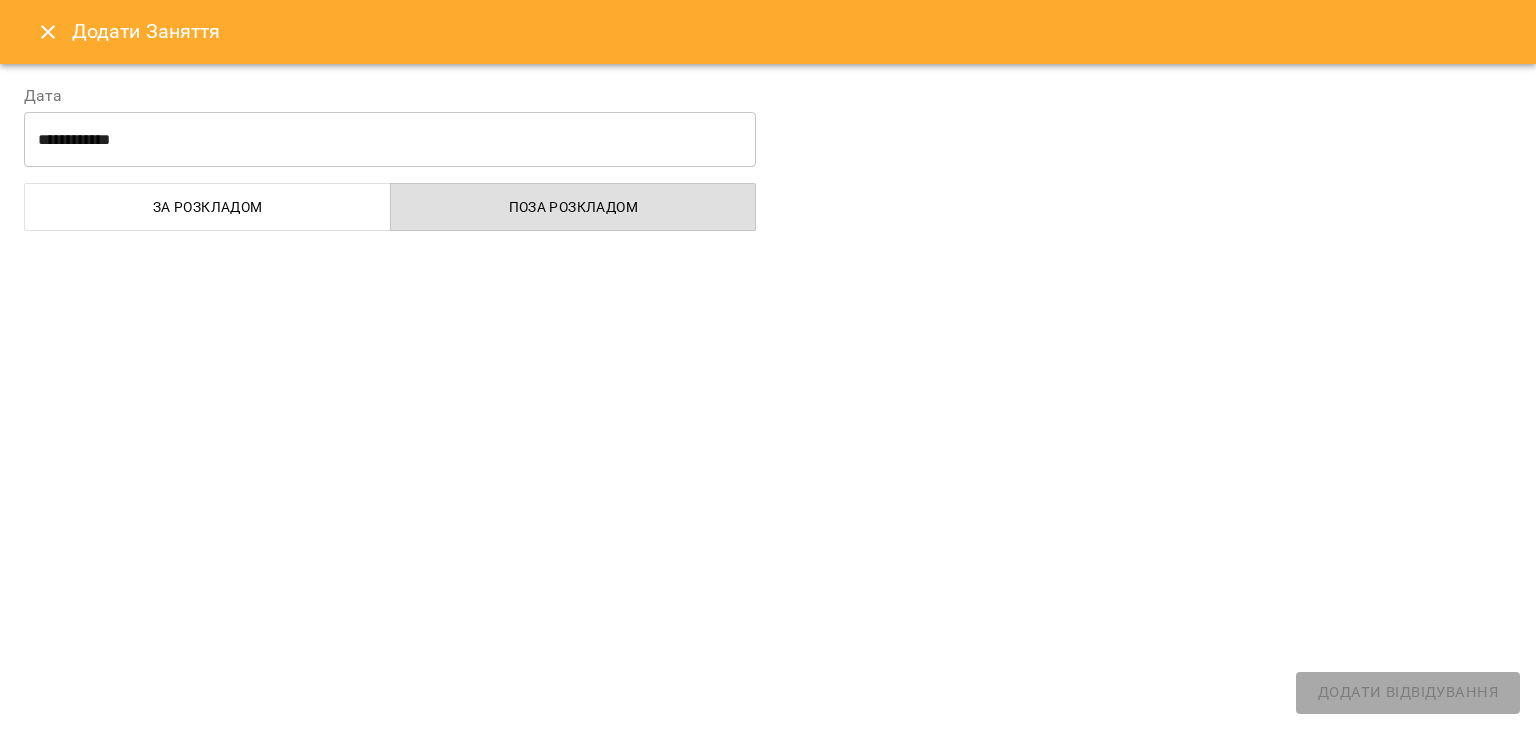 select on "**********" 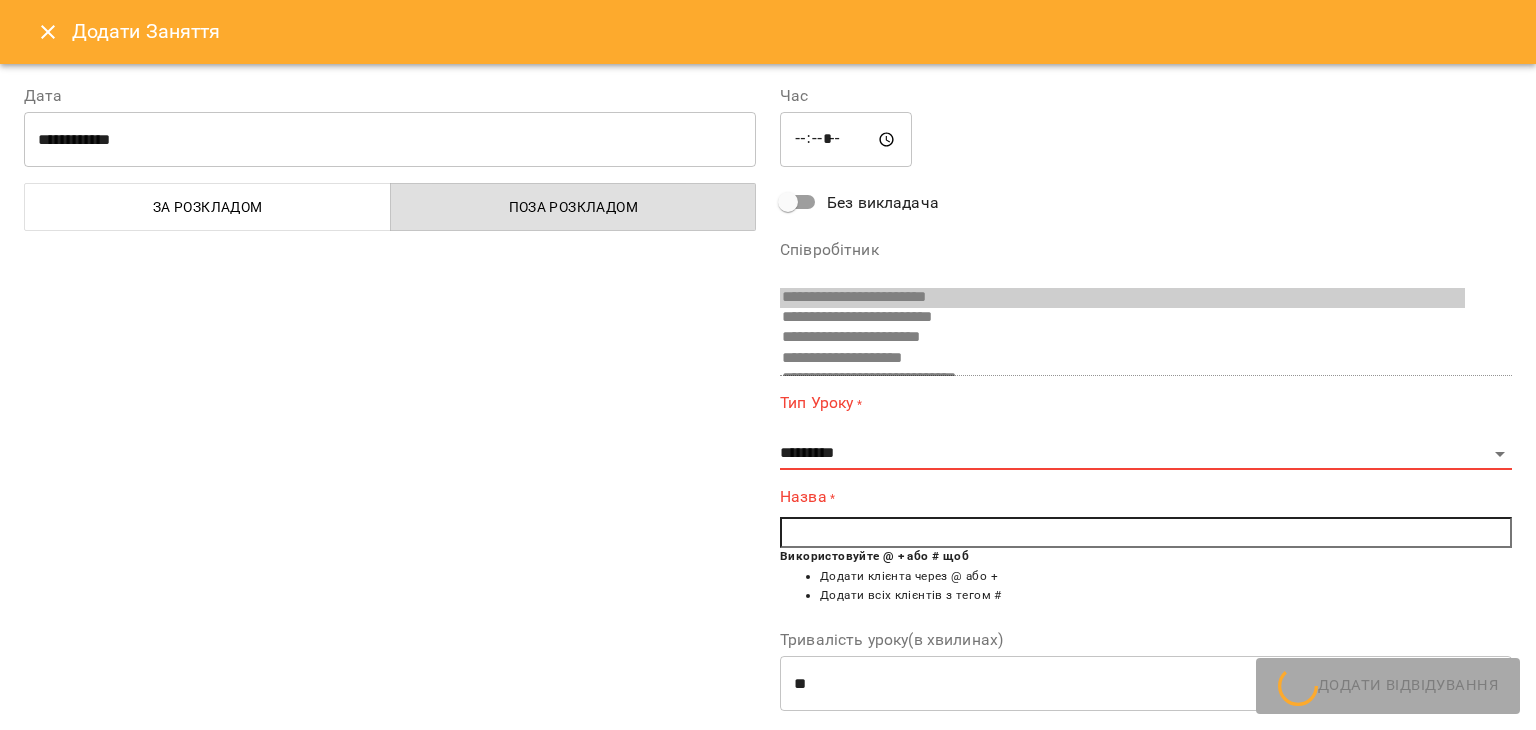 scroll, scrollTop: 154, scrollLeft: 0, axis: vertical 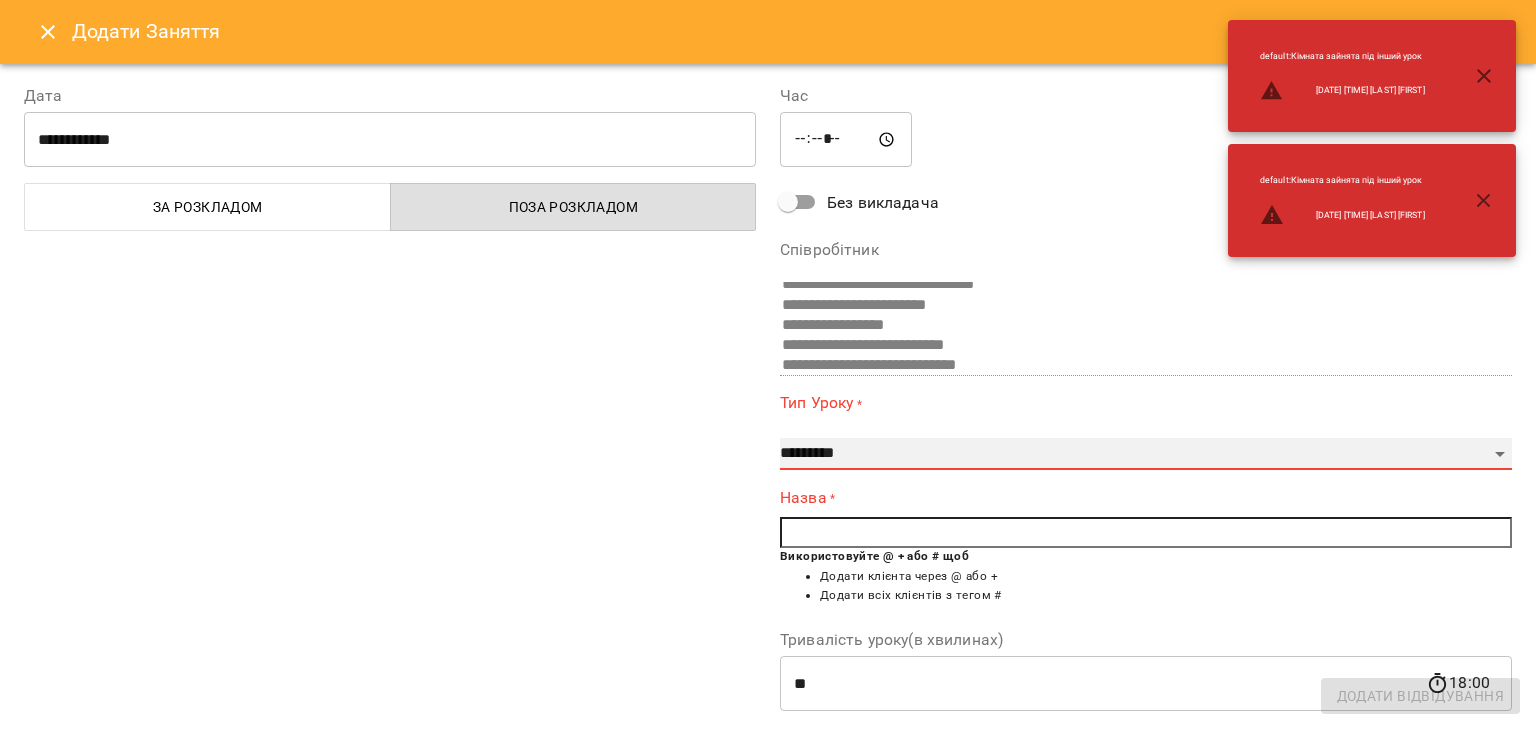 click on "**********" at bounding box center (1146, 454) 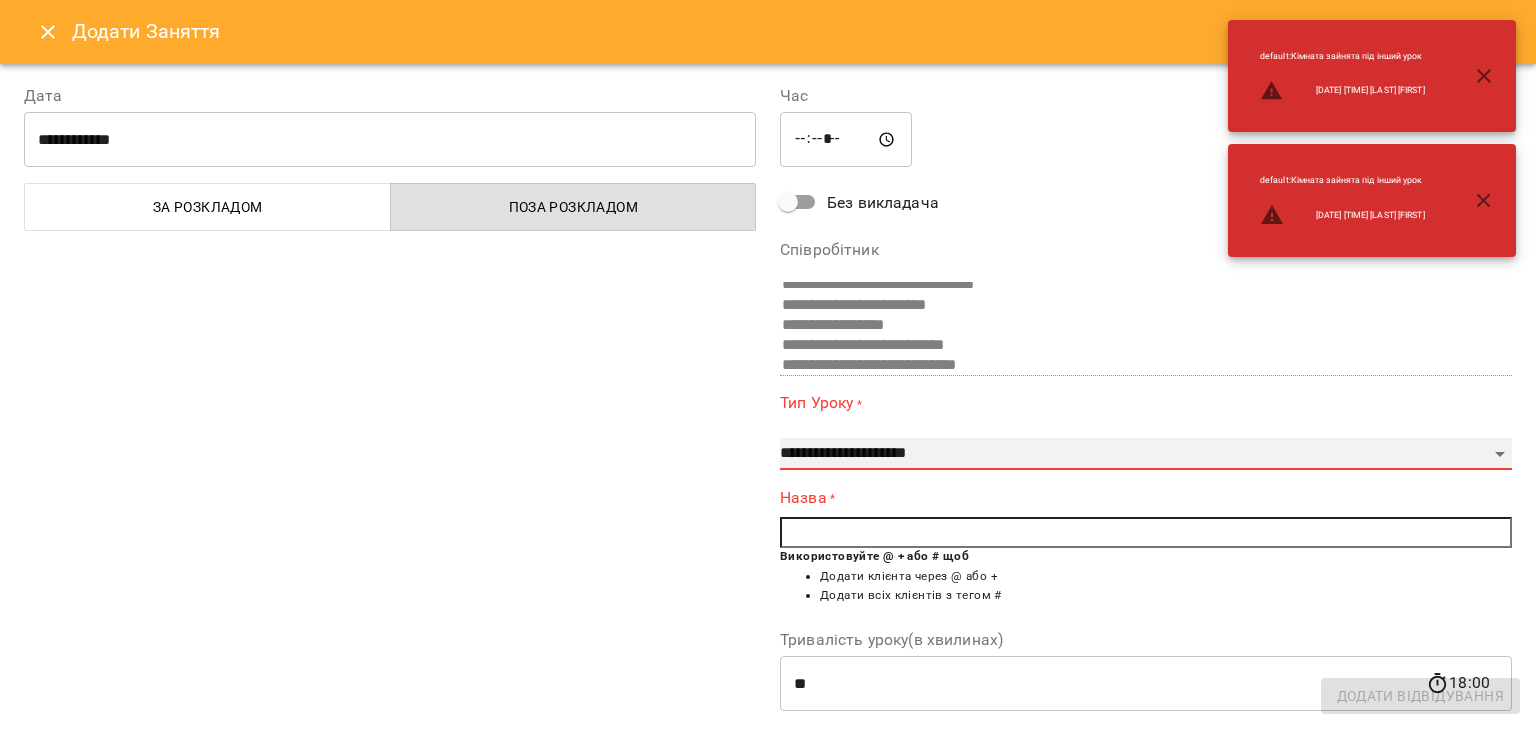 click on "**********" at bounding box center [1146, 454] 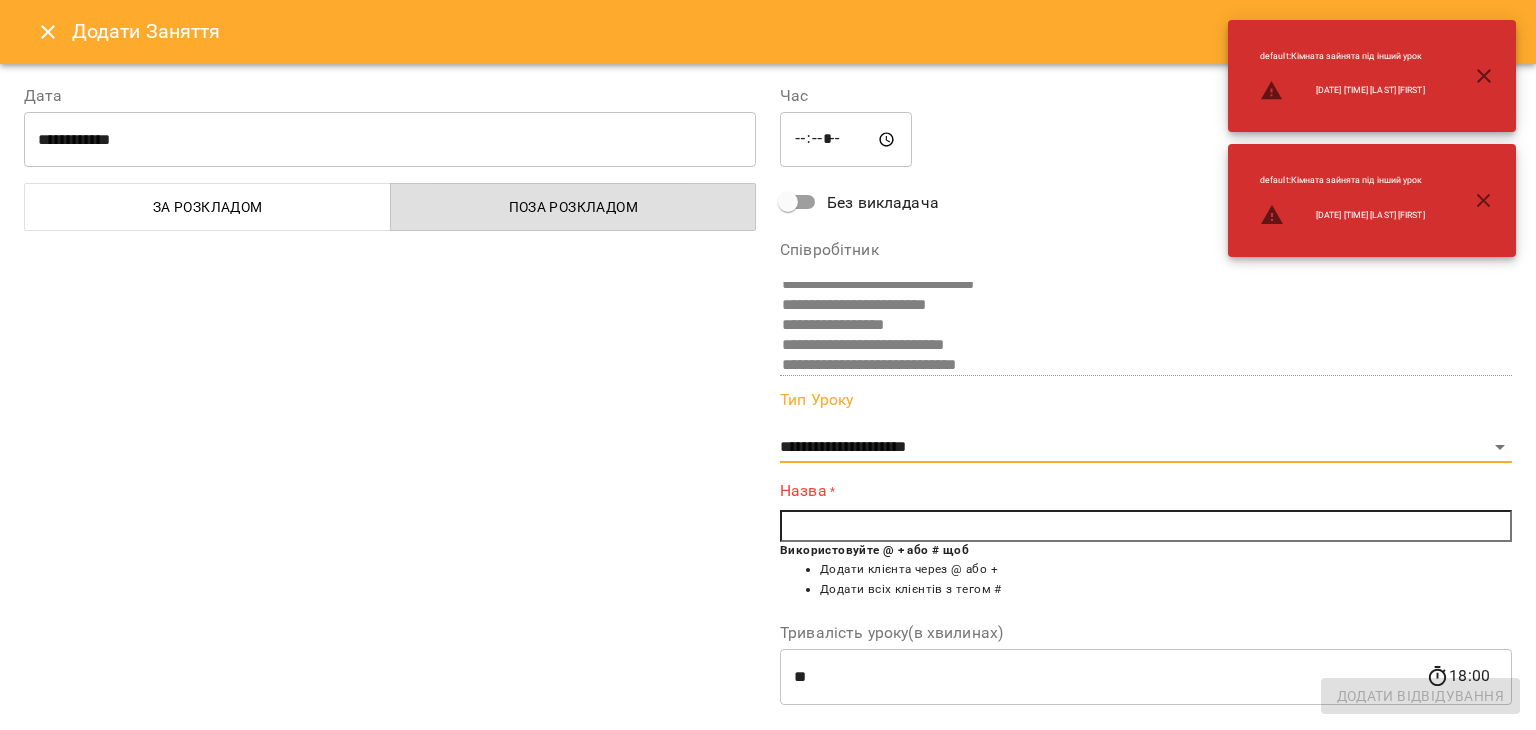 click at bounding box center [1146, 526] 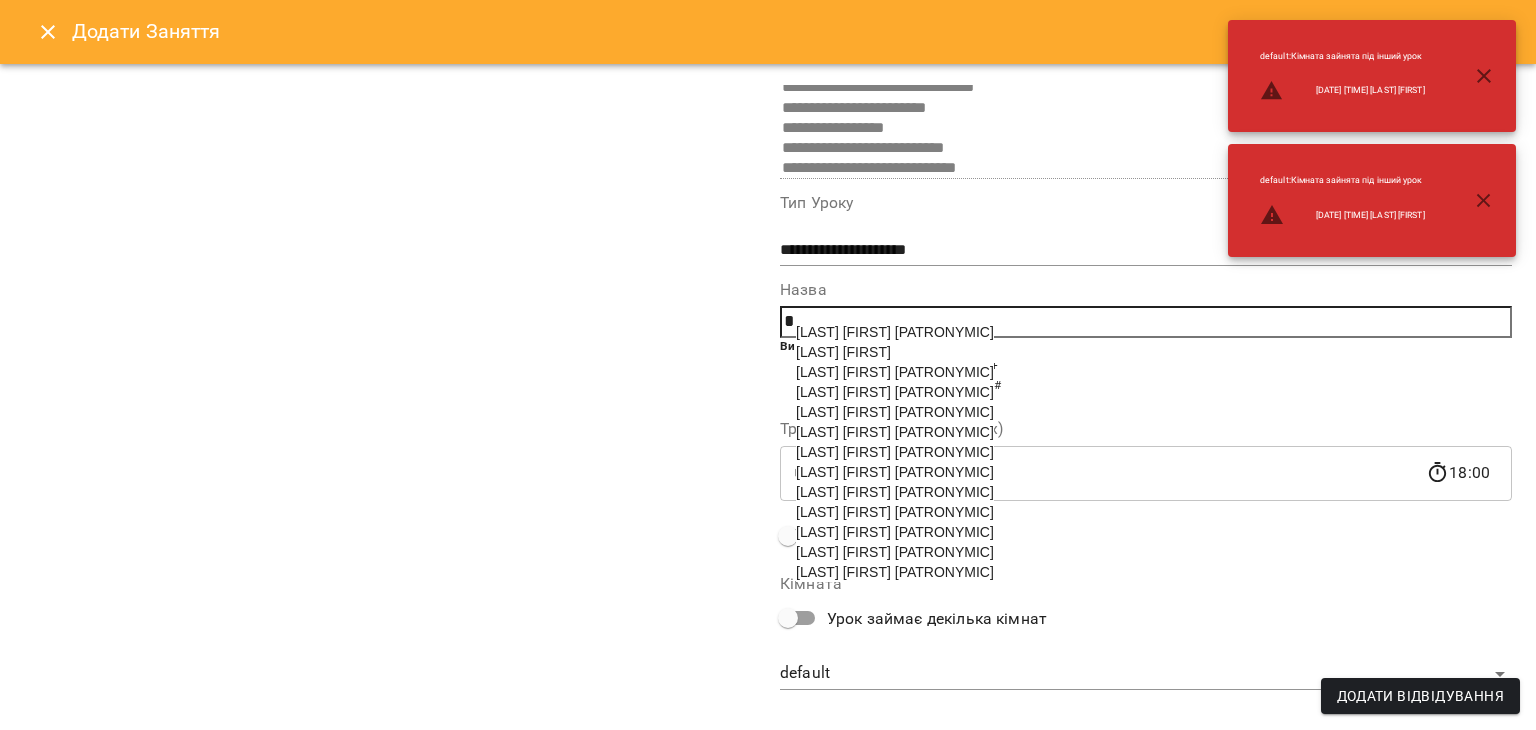 scroll, scrollTop: 200, scrollLeft: 0, axis: vertical 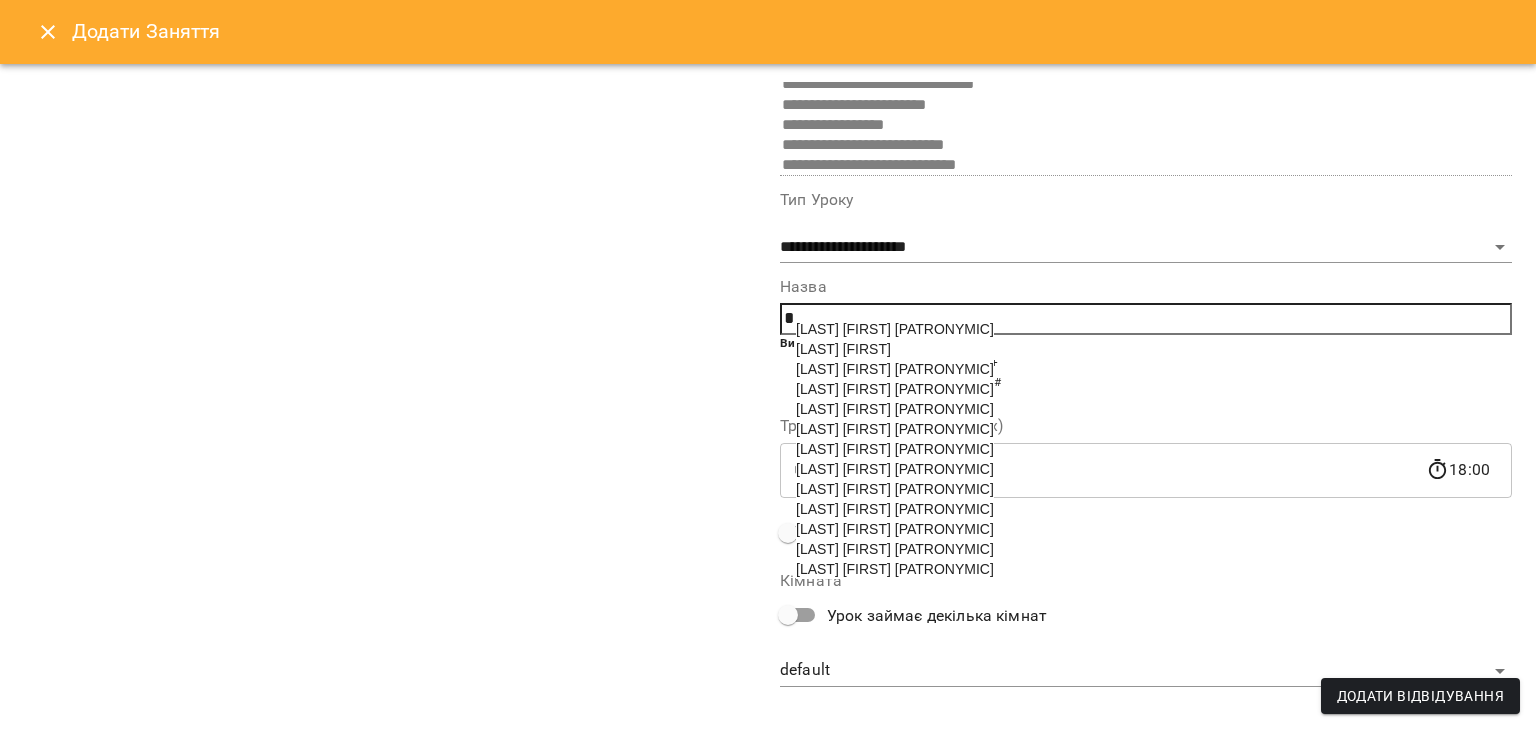 click on "[LAST] [FIRST] [PATRONYMIC]" at bounding box center (895, 549) 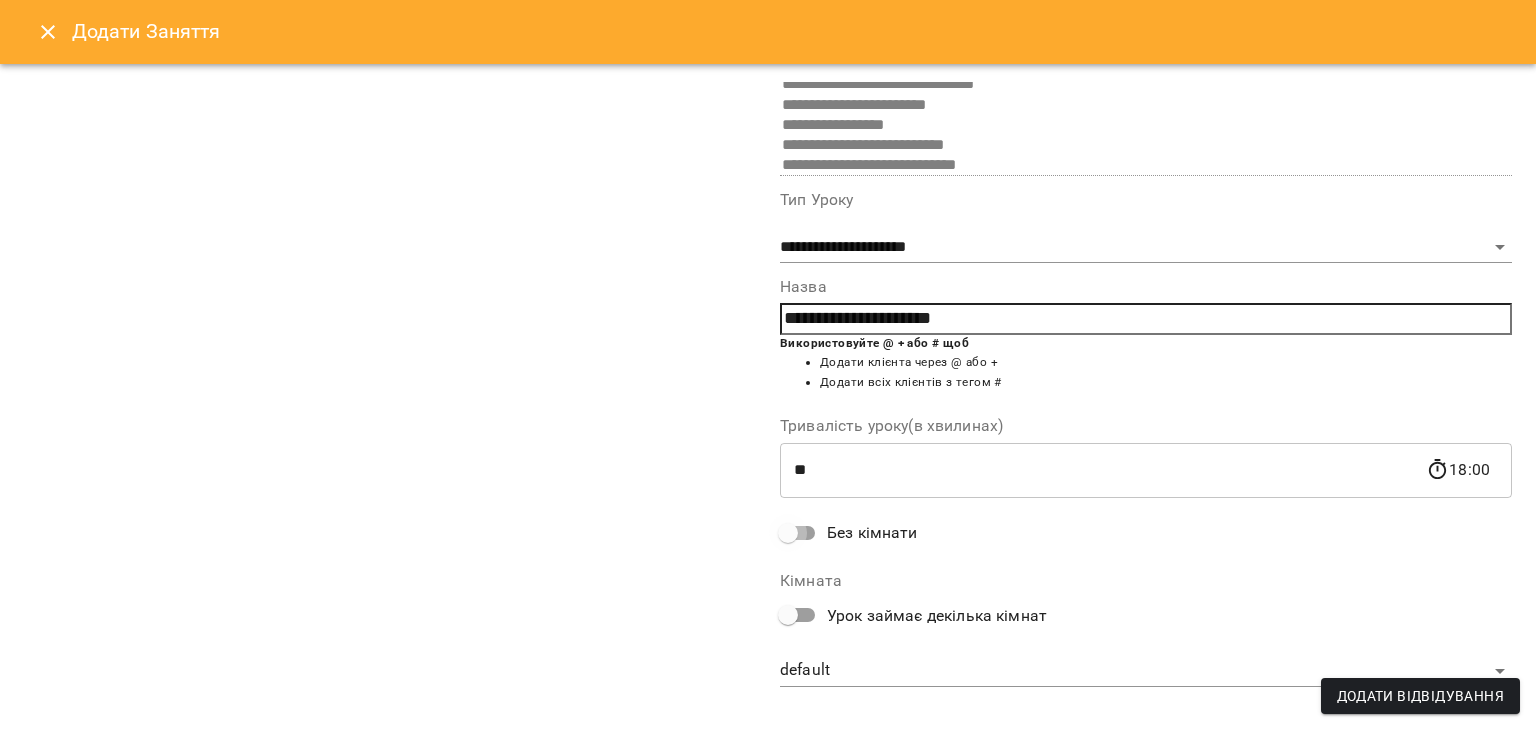 scroll, scrollTop: 79, scrollLeft: 0, axis: vertical 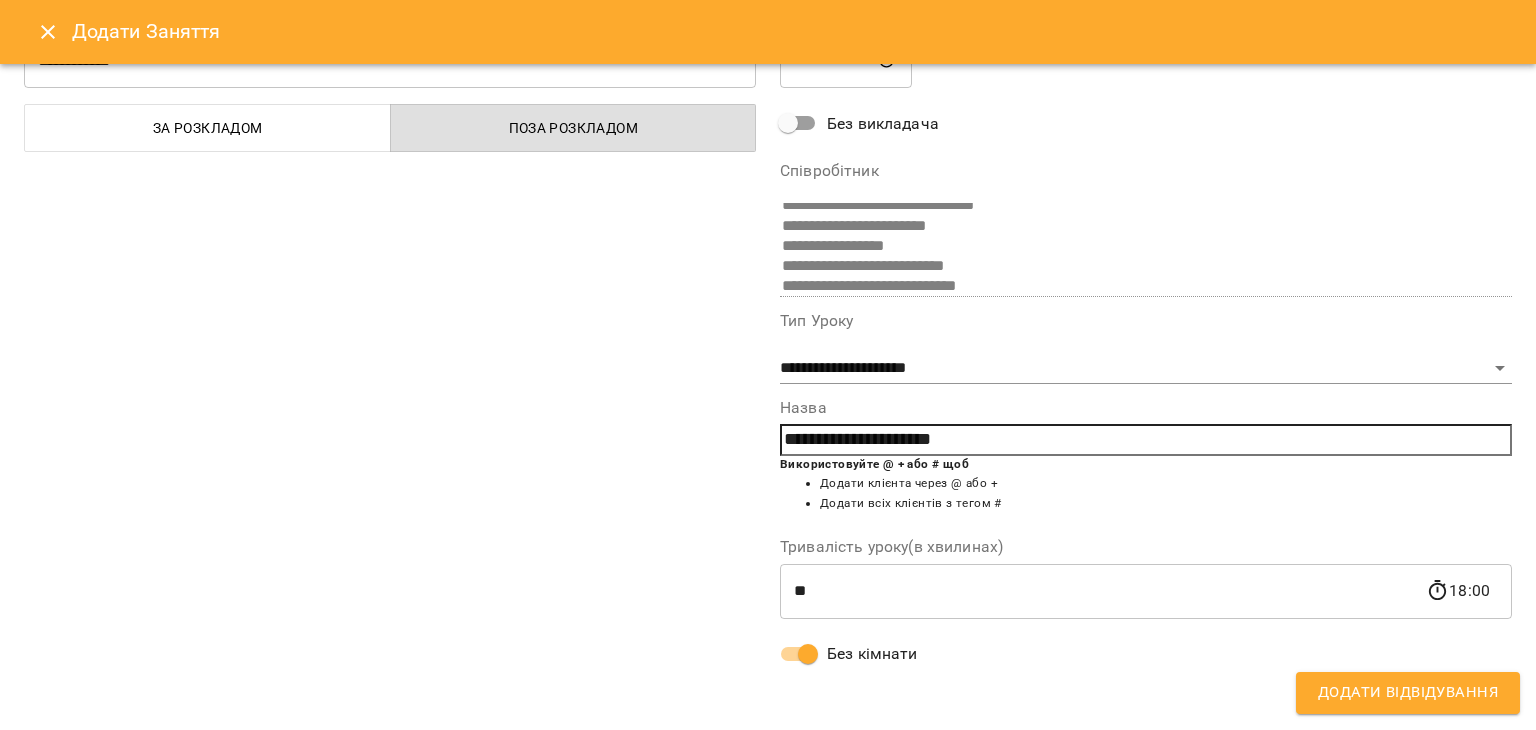 click on "Додати Відвідування" at bounding box center [1408, 693] 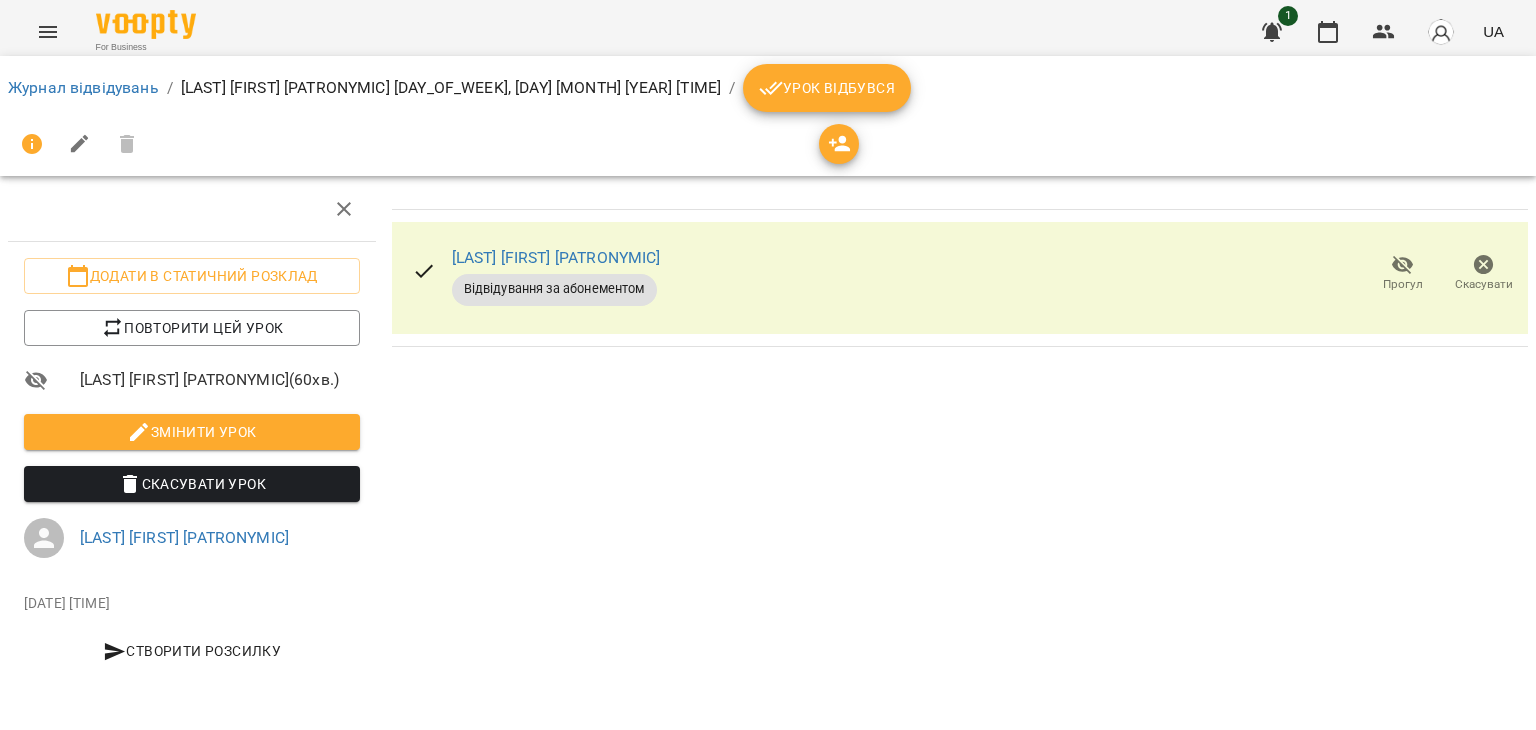 click on "Урок відбувся" at bounding box center (827, 88) 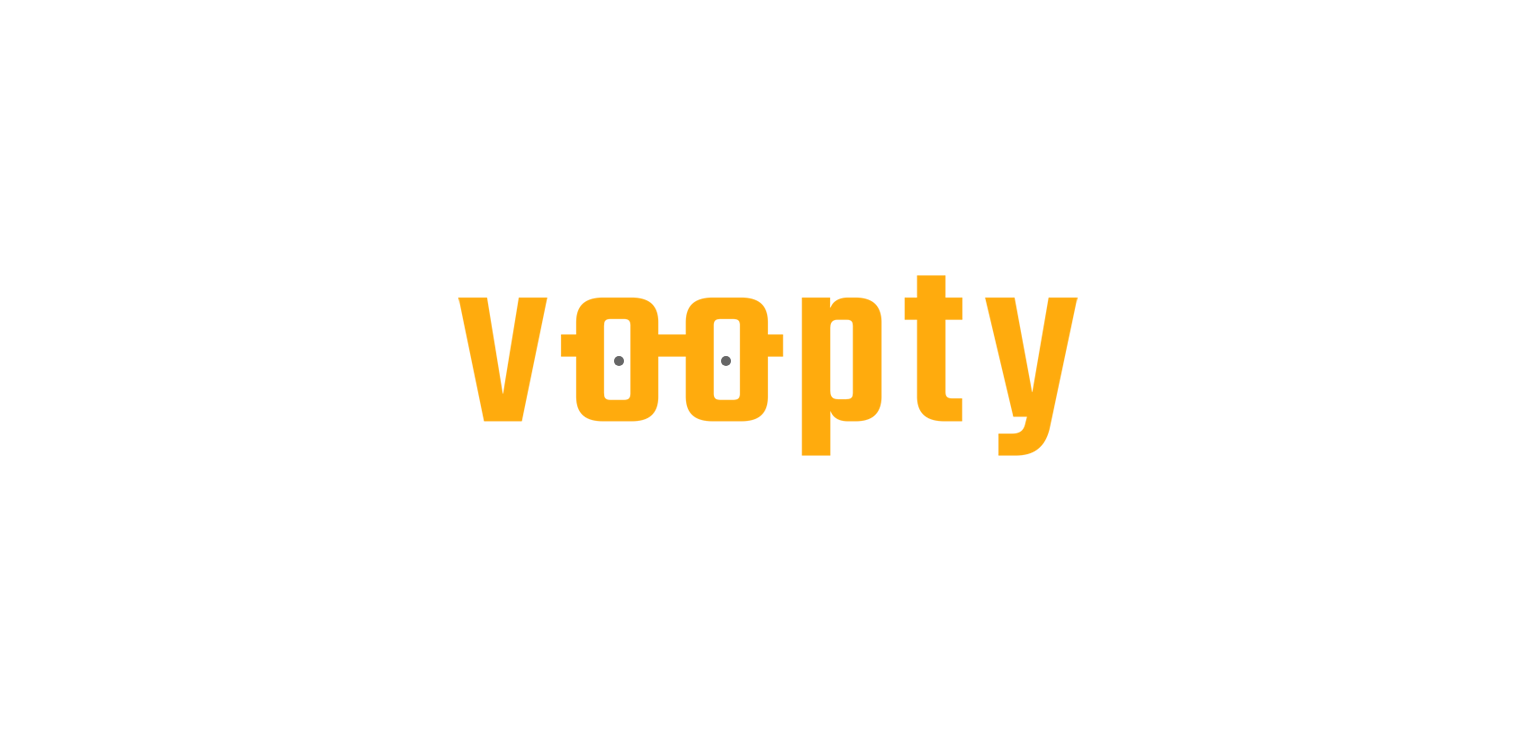 scroll, scrollTop: 0, scrollLeft: 0, axis: both 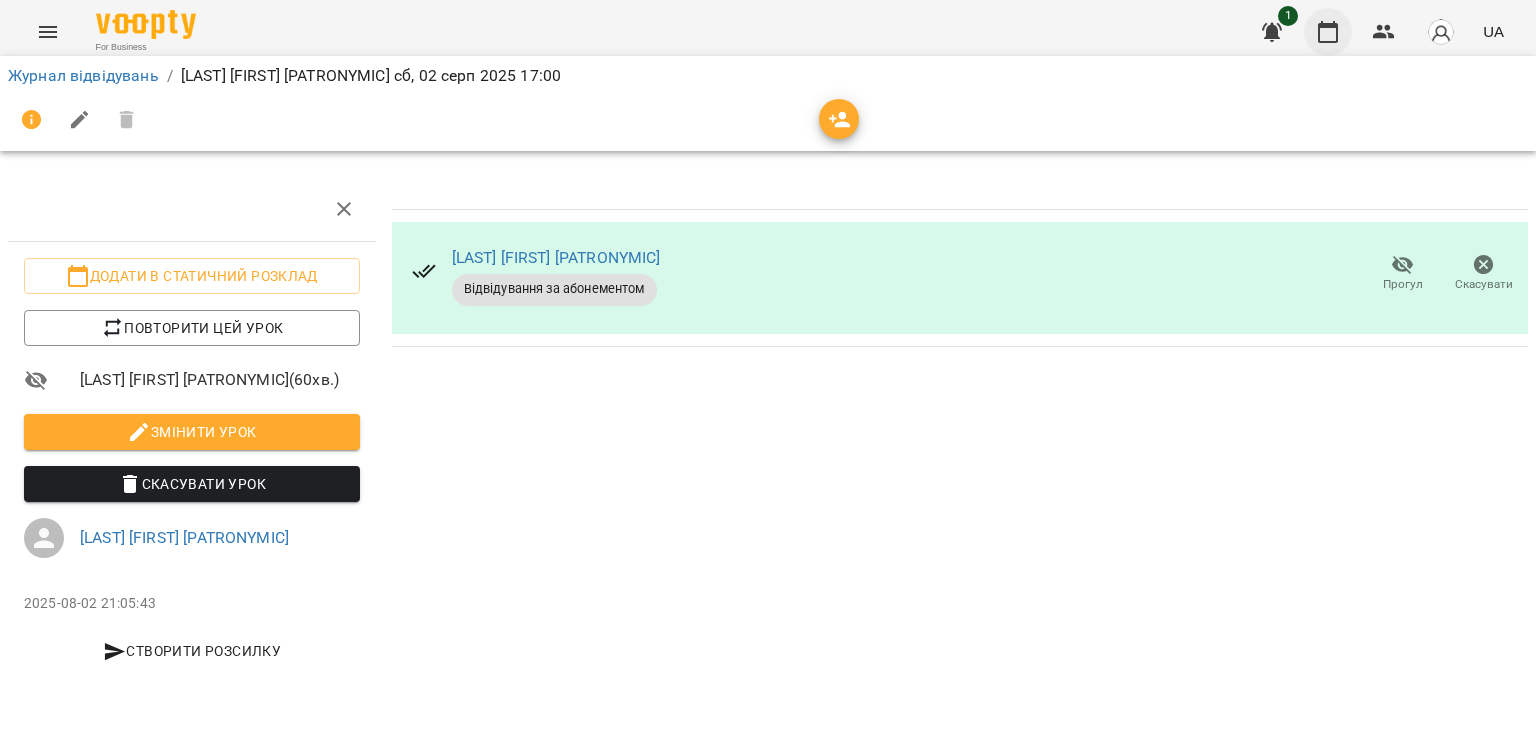 click at bounding box center (1328, 32) 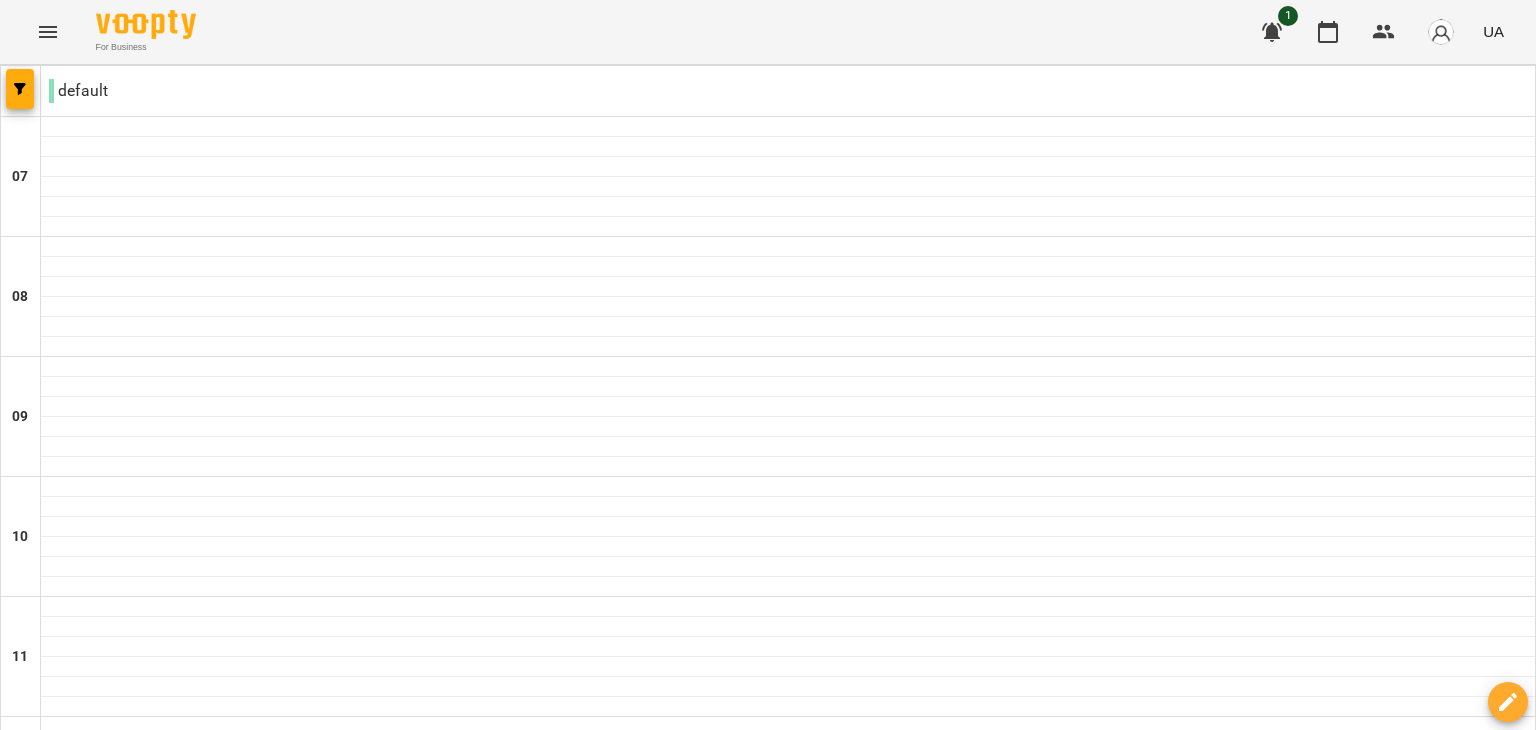 scroll, scrollTop: 1300, scrollLeft: 0, axis: vertical 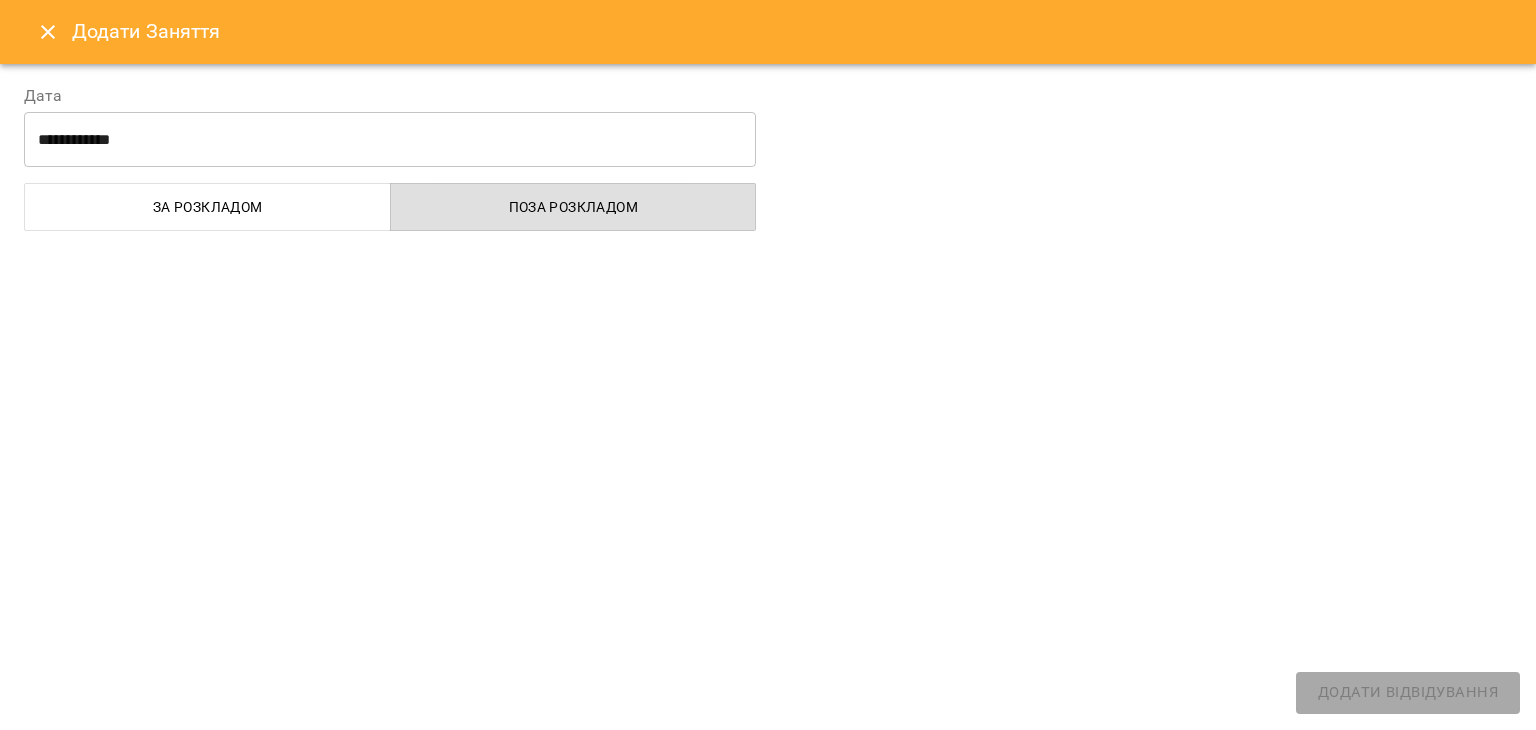 select on "**********" 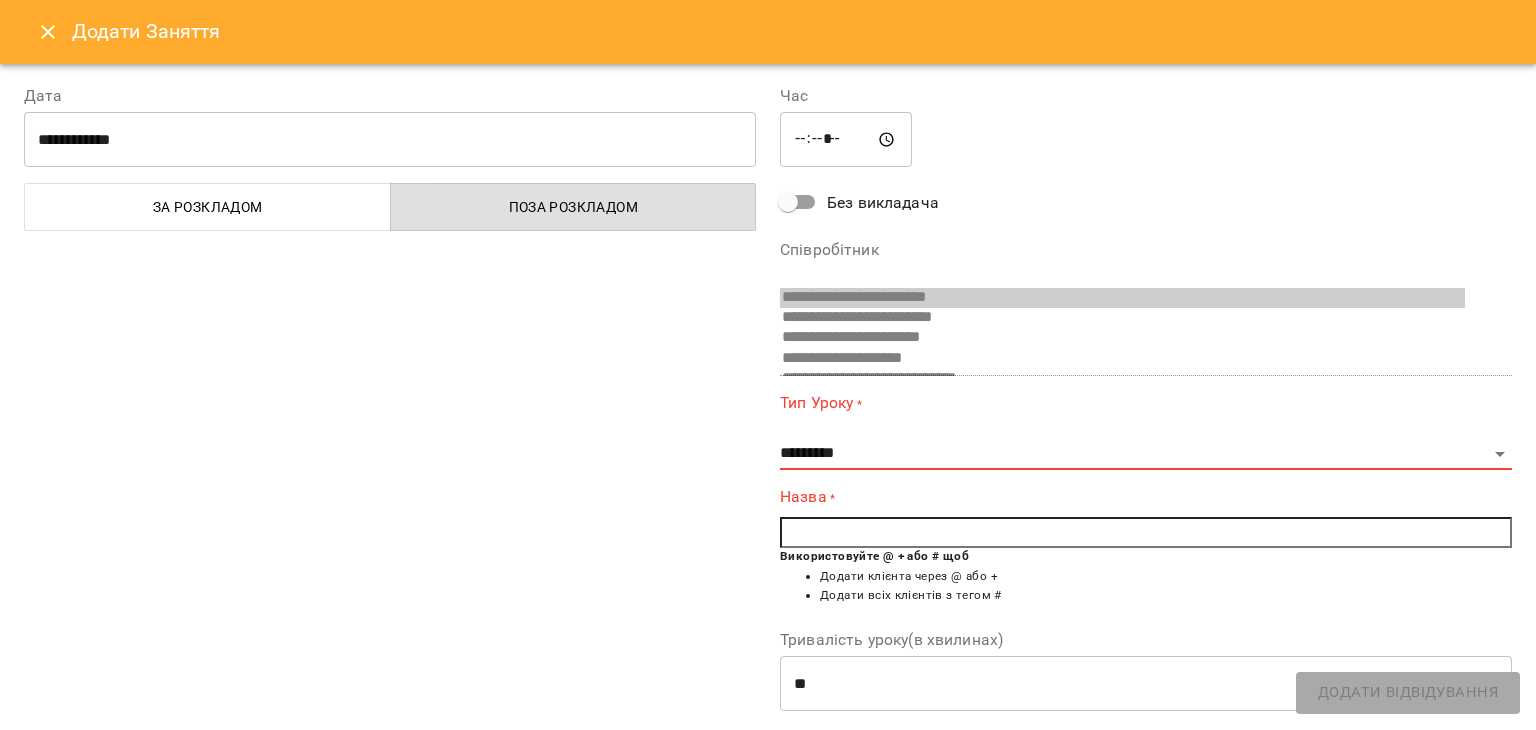scroll, scrollTop: 154, scrollLeft: 0, axis: vertical 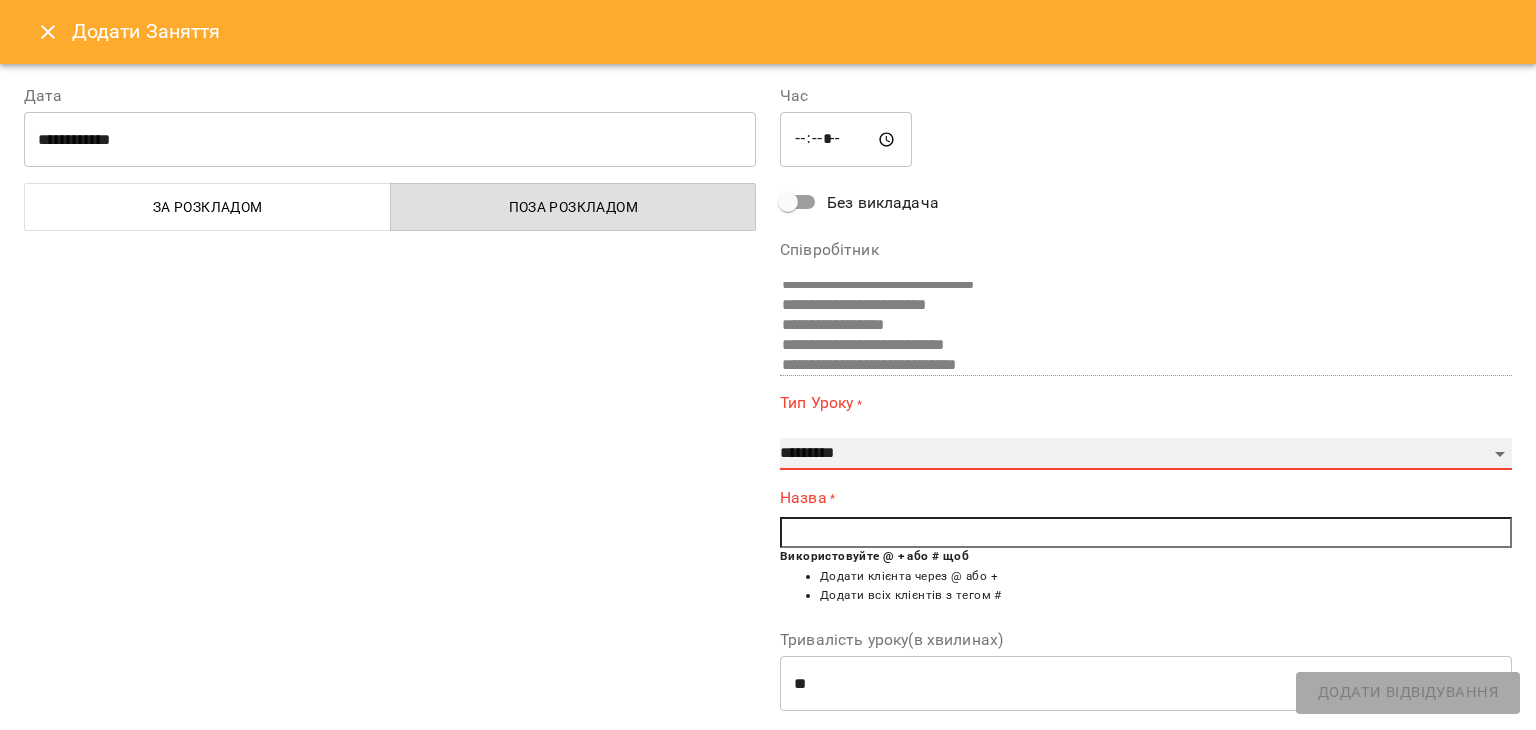 click on "**********" at bounding box center [1146, 454] 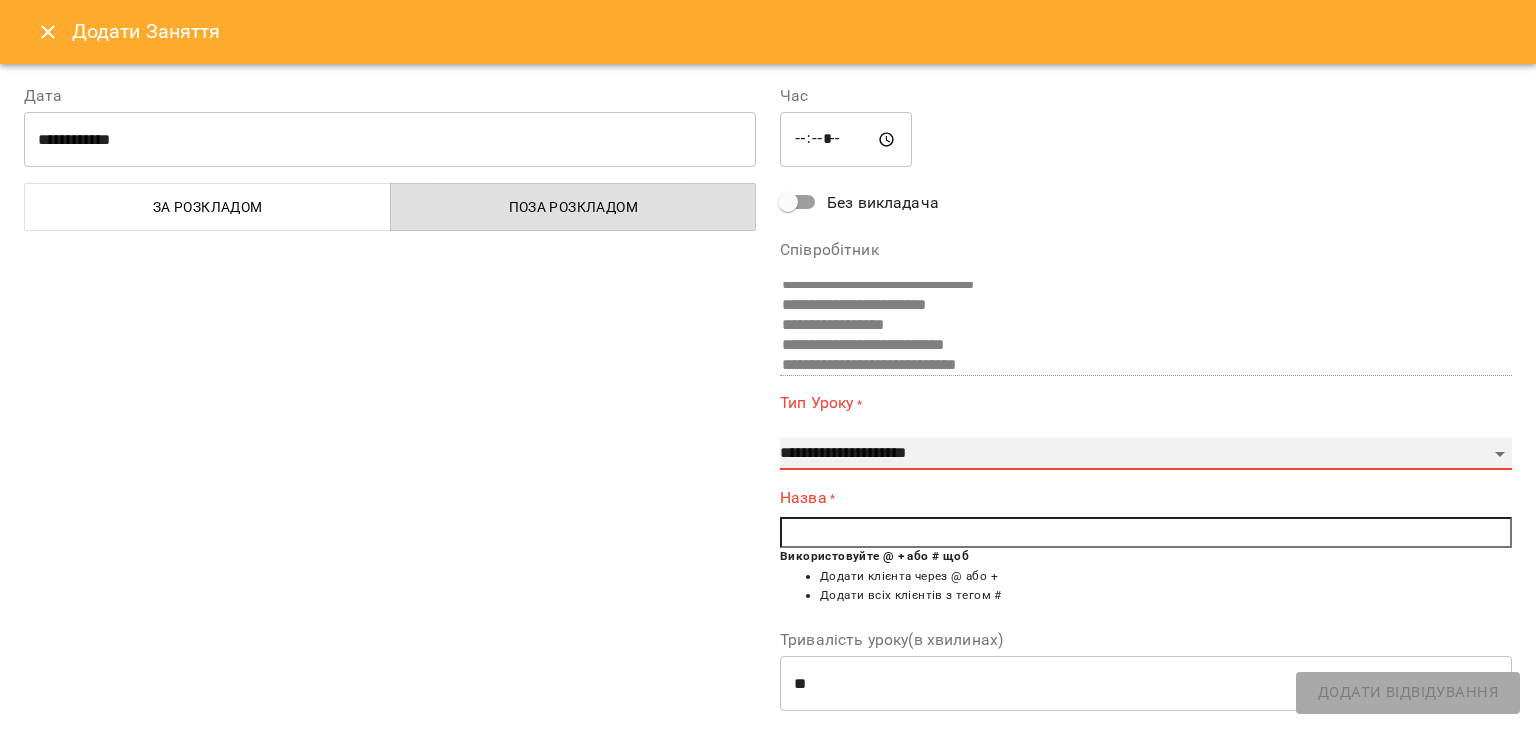 click on "**********" at bounding box center (1146, 454) 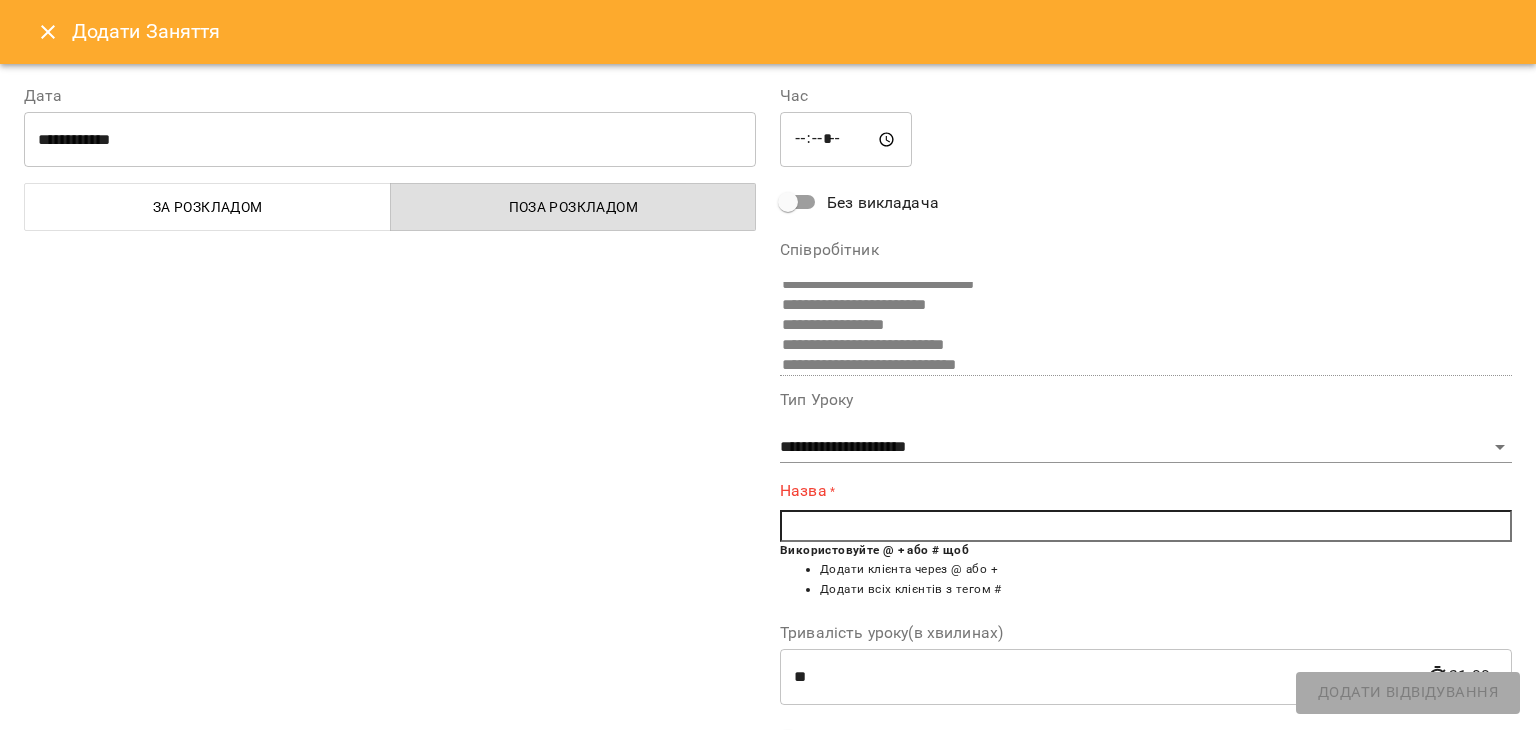 click at bounding box center (1146, 526) 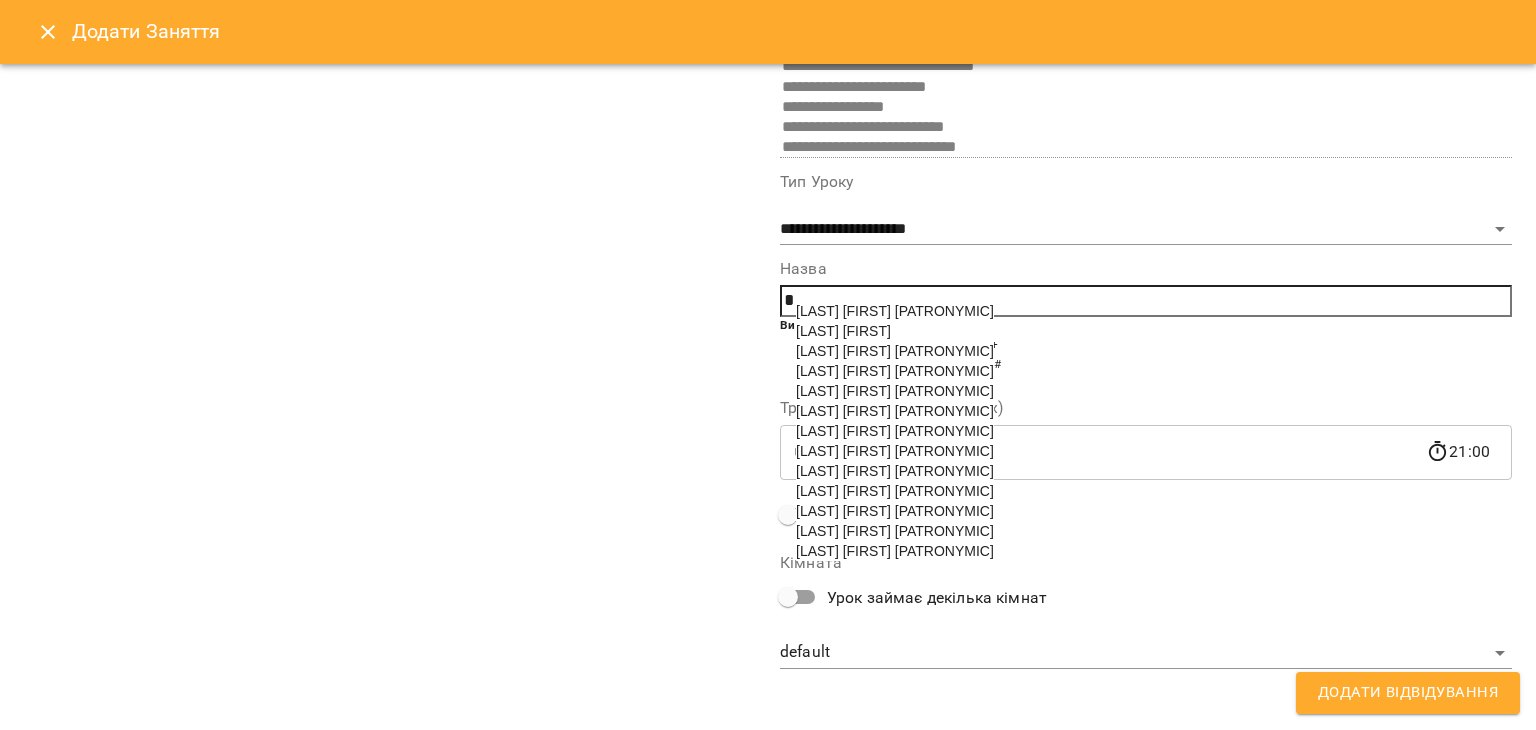 scroll, scrollTop: 225, scrollLeft: 0, axis: vertical 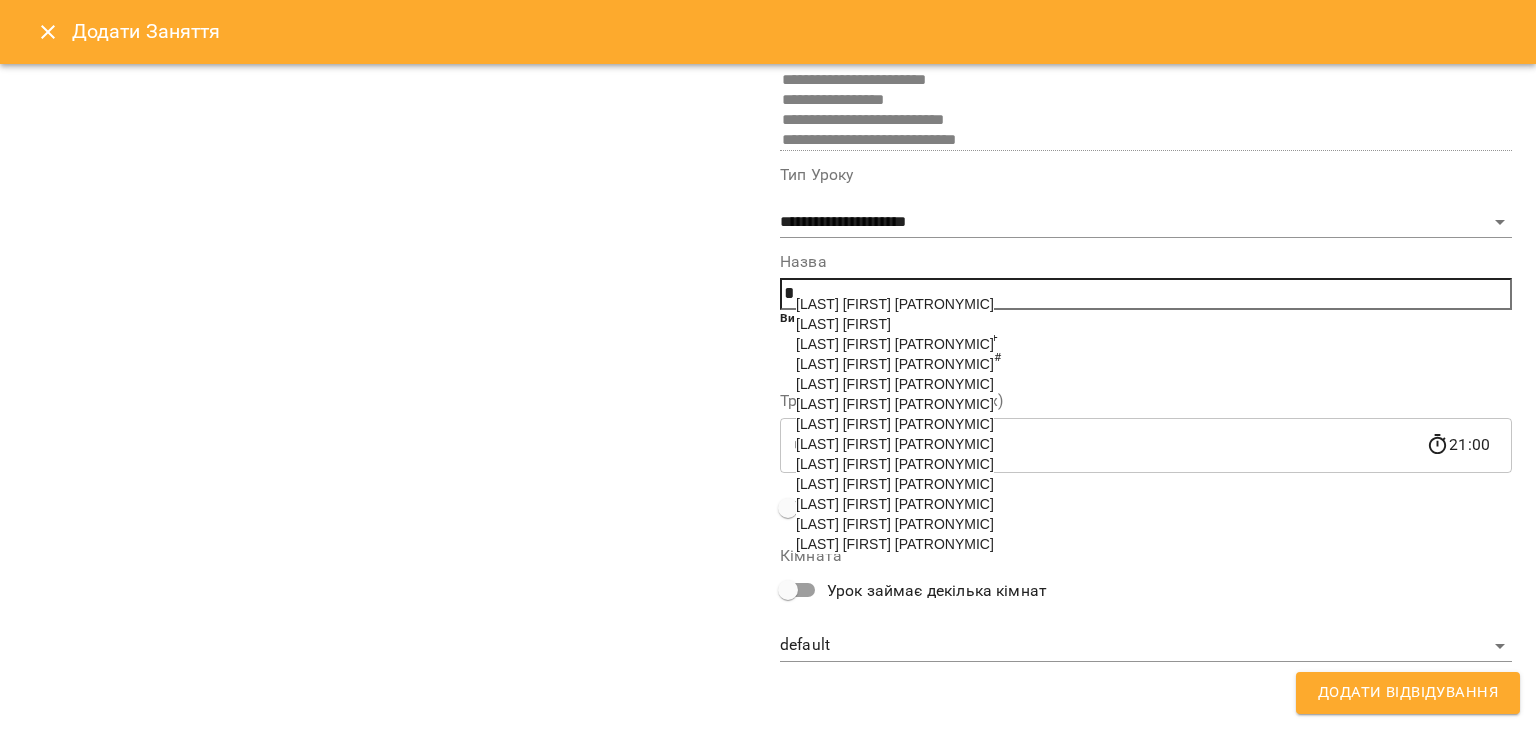 click on "[LAST] [FIRST] [PATRONYMIC]" at bounding box center [895, 544] 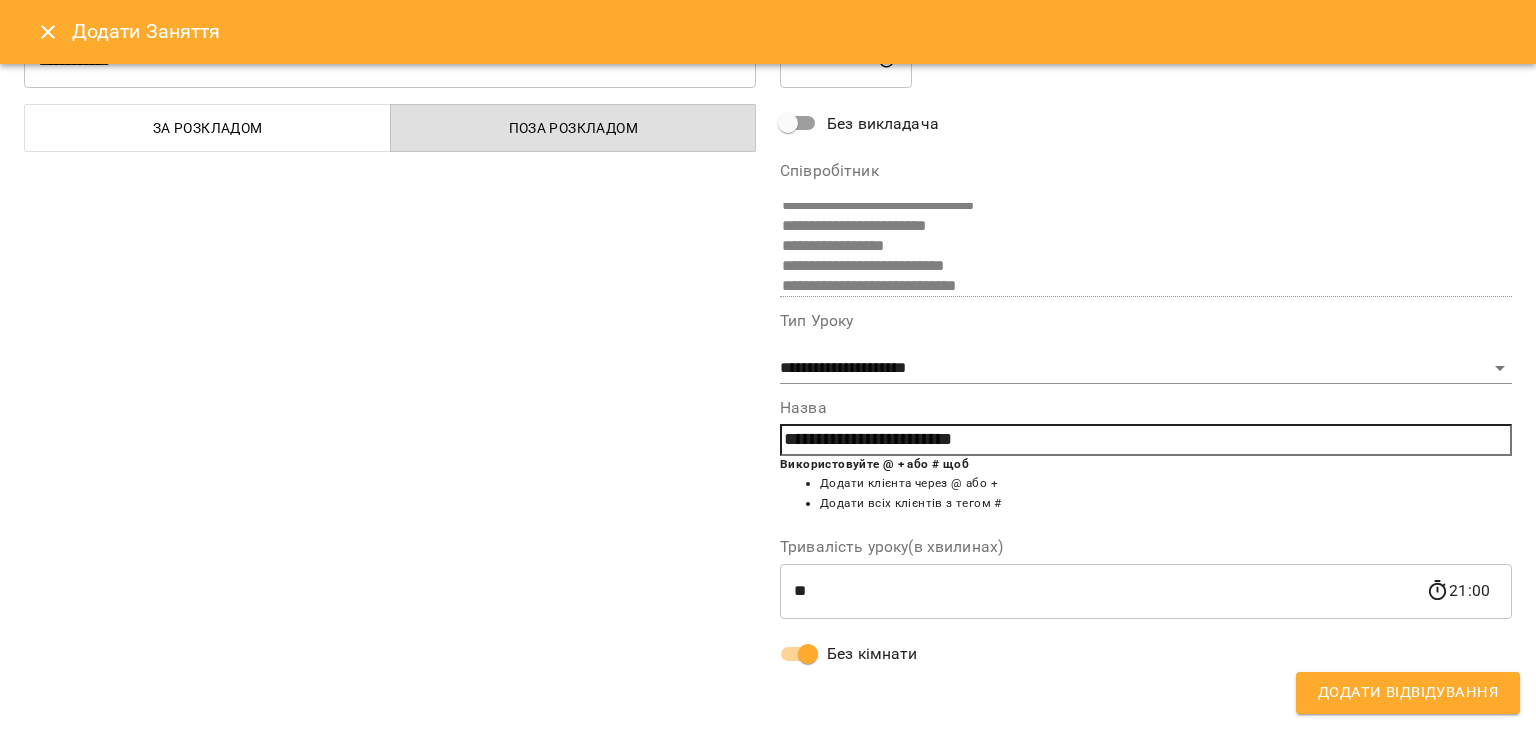 scroll, scrollTop: 79, scrollLeft: 0, axis: vertical 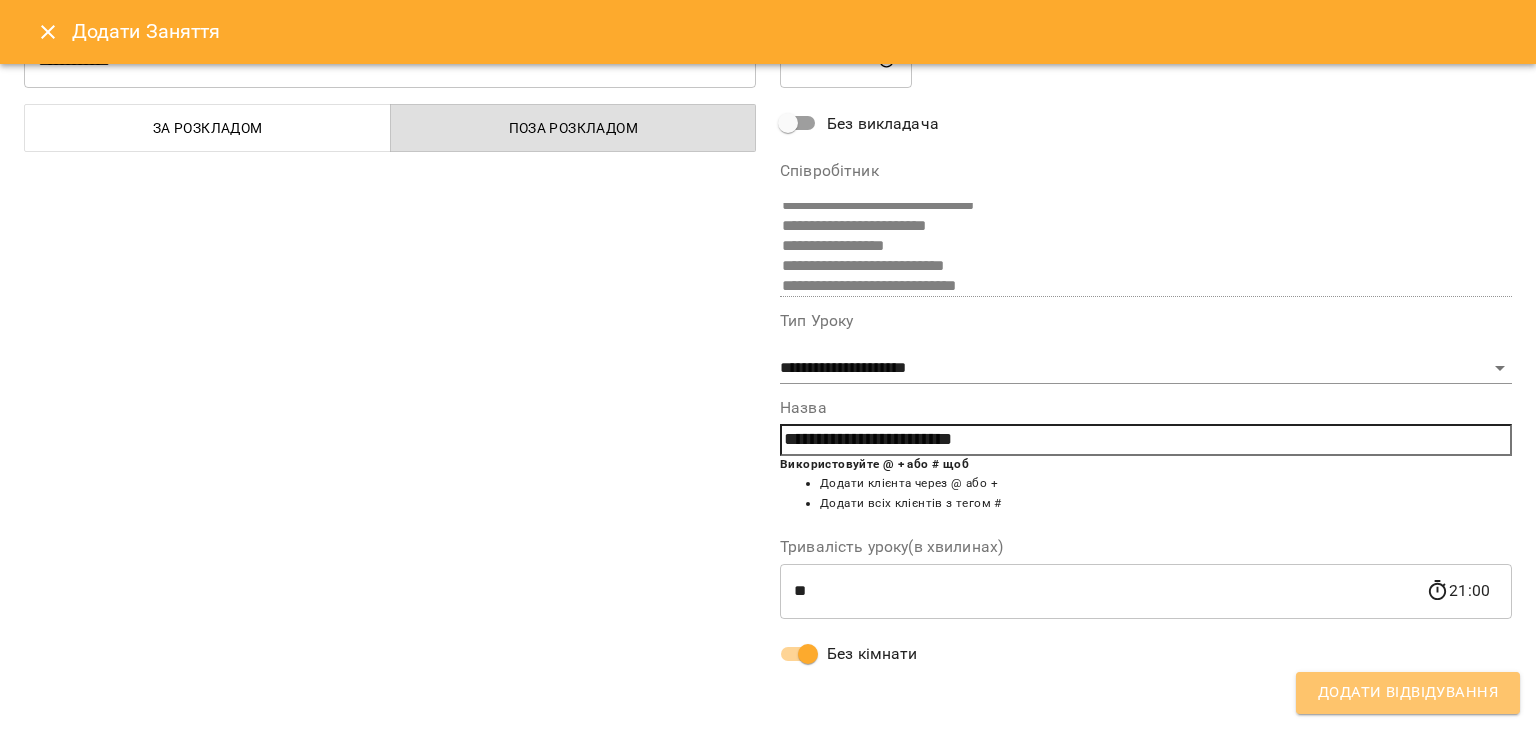click on "Додати Відвідування" at bounding box center (1408, 693) 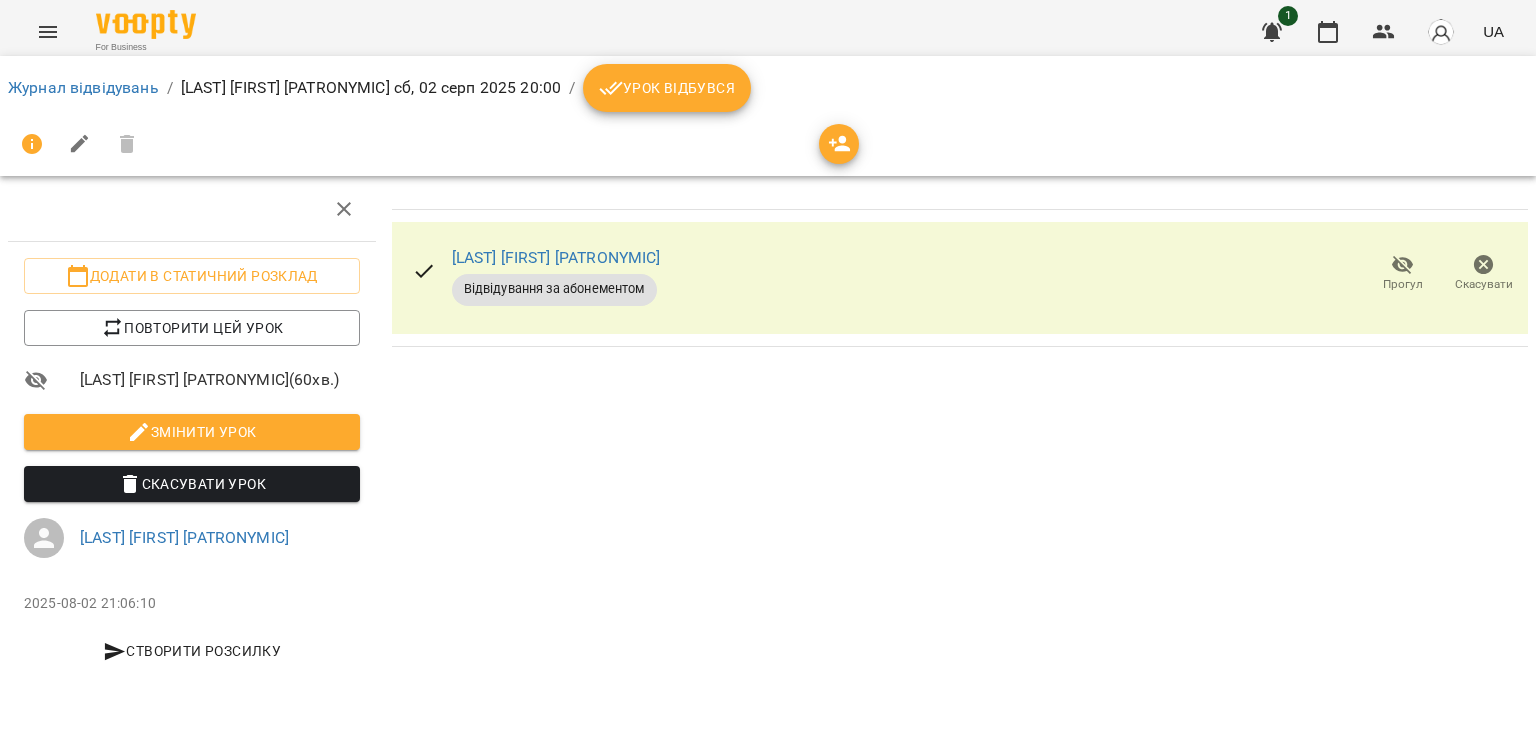click on "Урок відбувся" at bounding box center [667, 88] 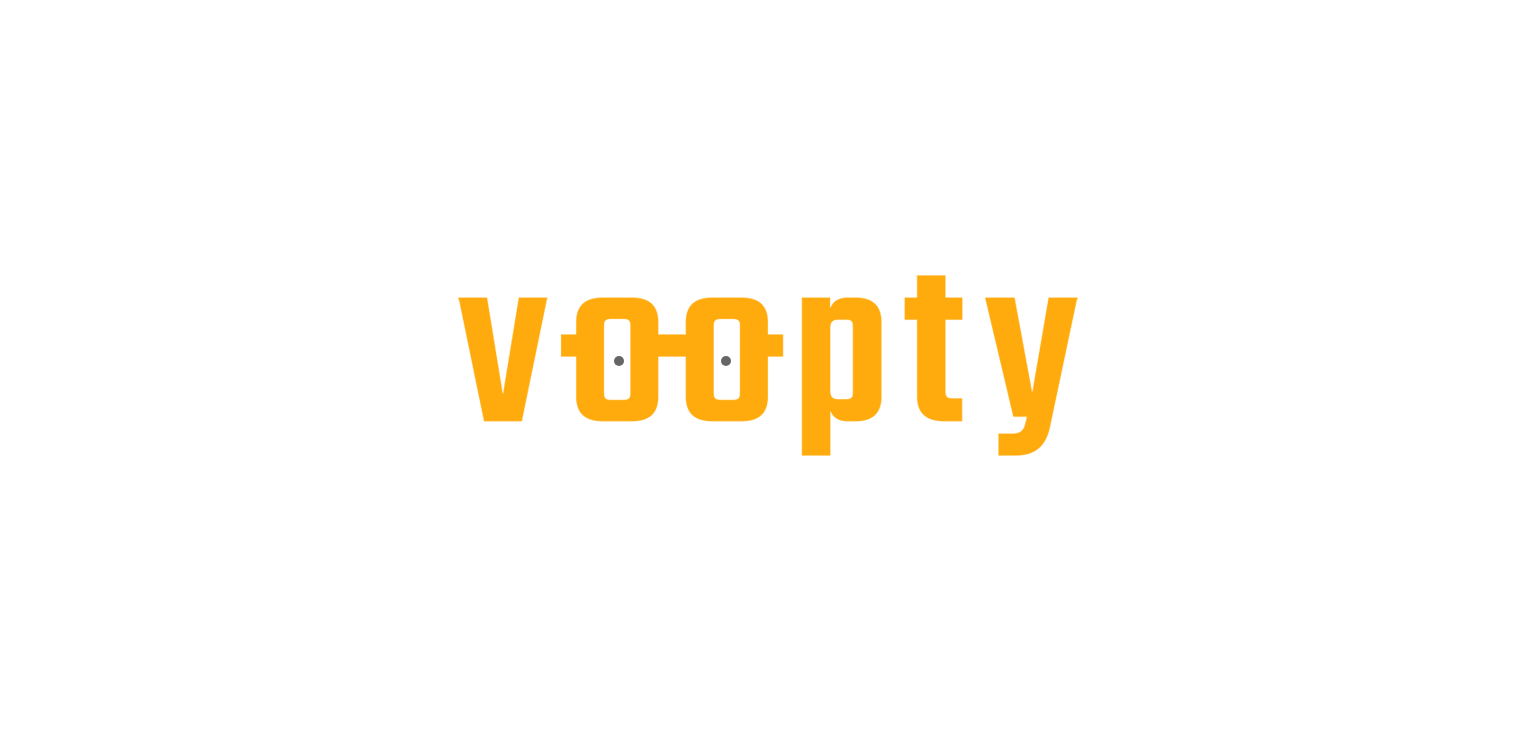 scroll, scrollTop: 0, scrollLeft: 0, axis: both 